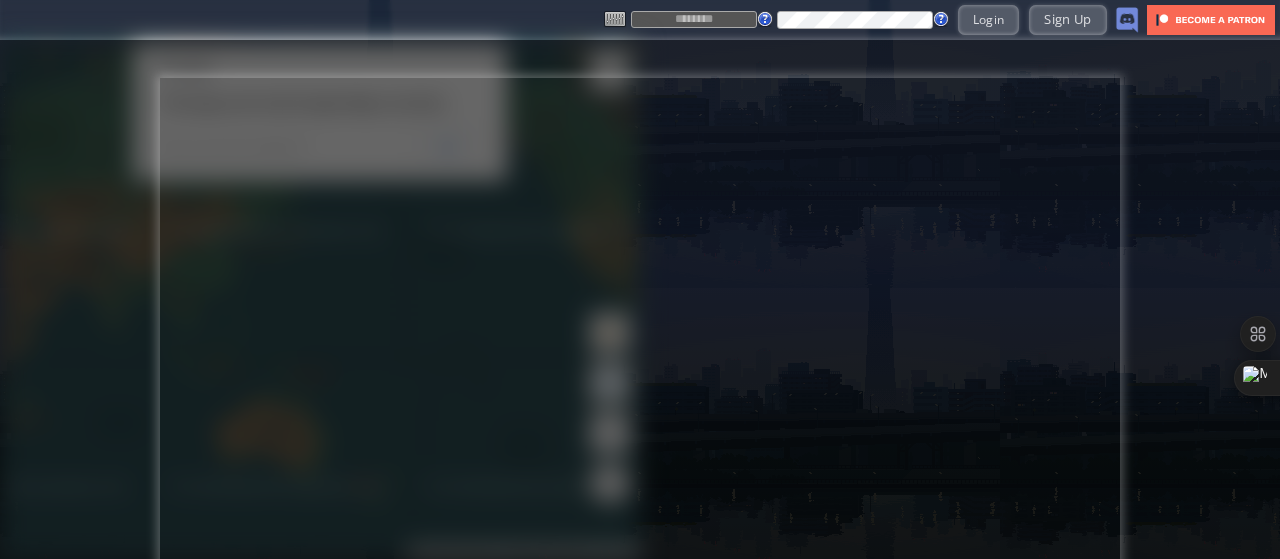 type on "*****" 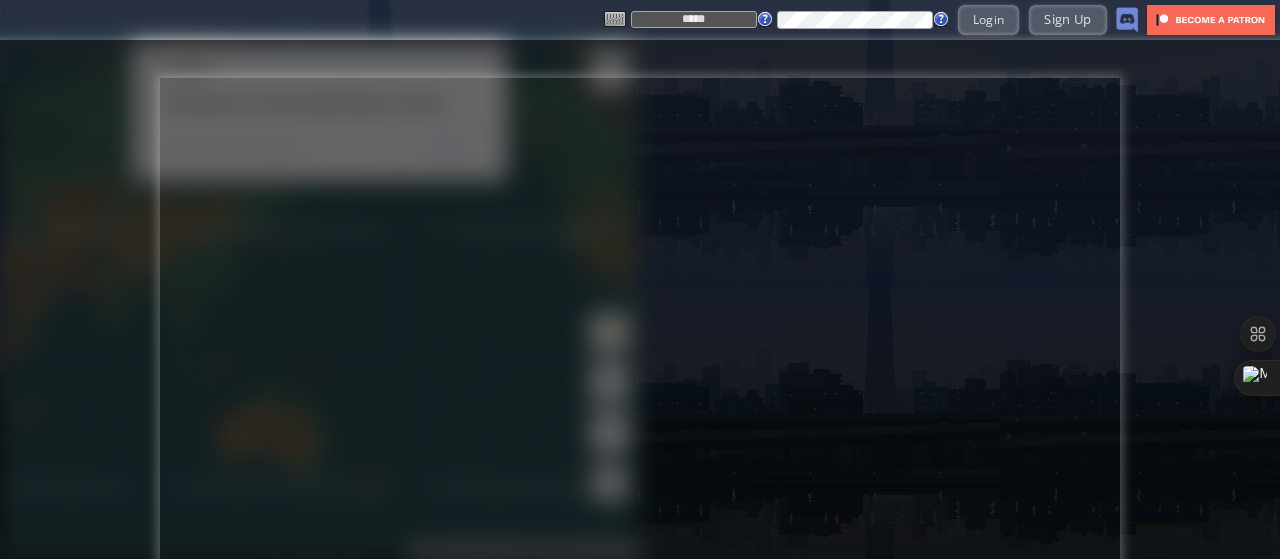 click at bounding box center (640, 348) 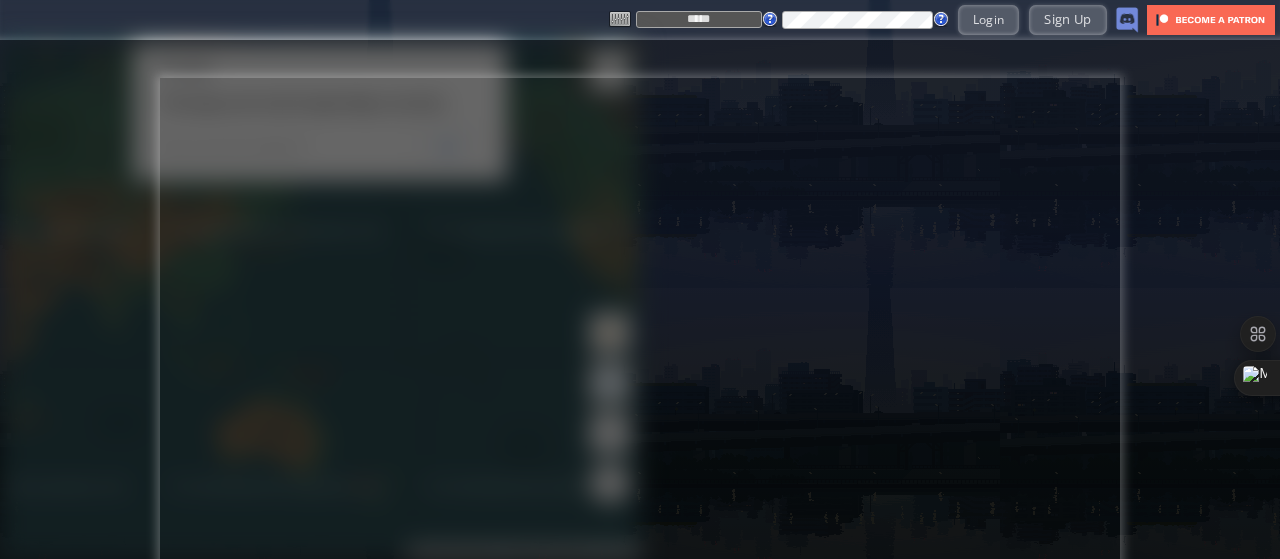 scroll, scrollTop: 0, scrollLeft: 0, axis: both 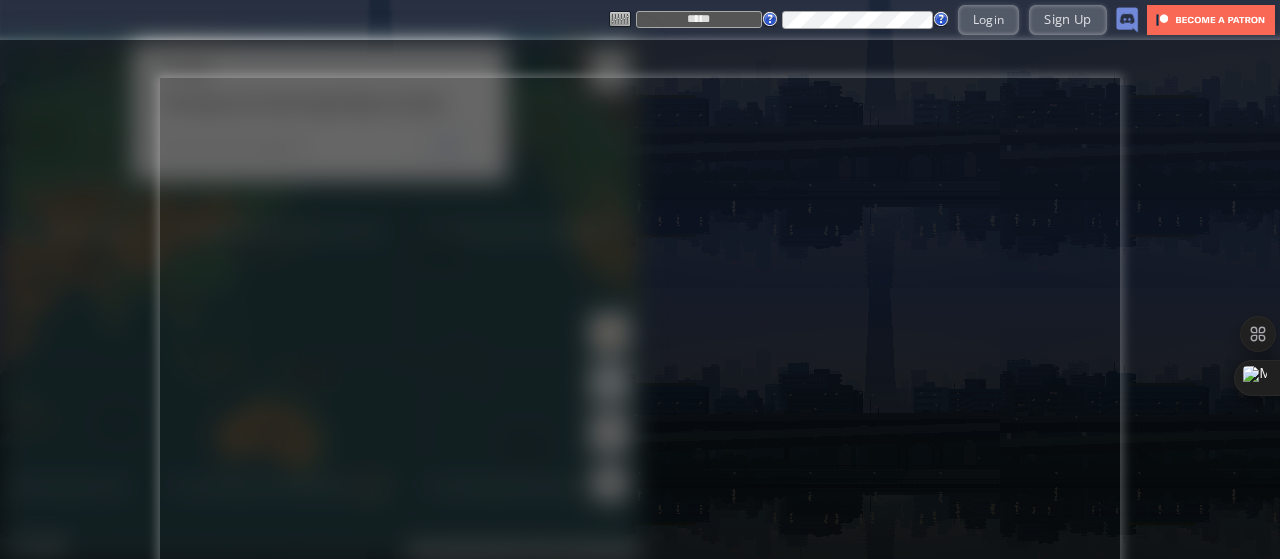 click on "*****" at bounding box center (699, 19) 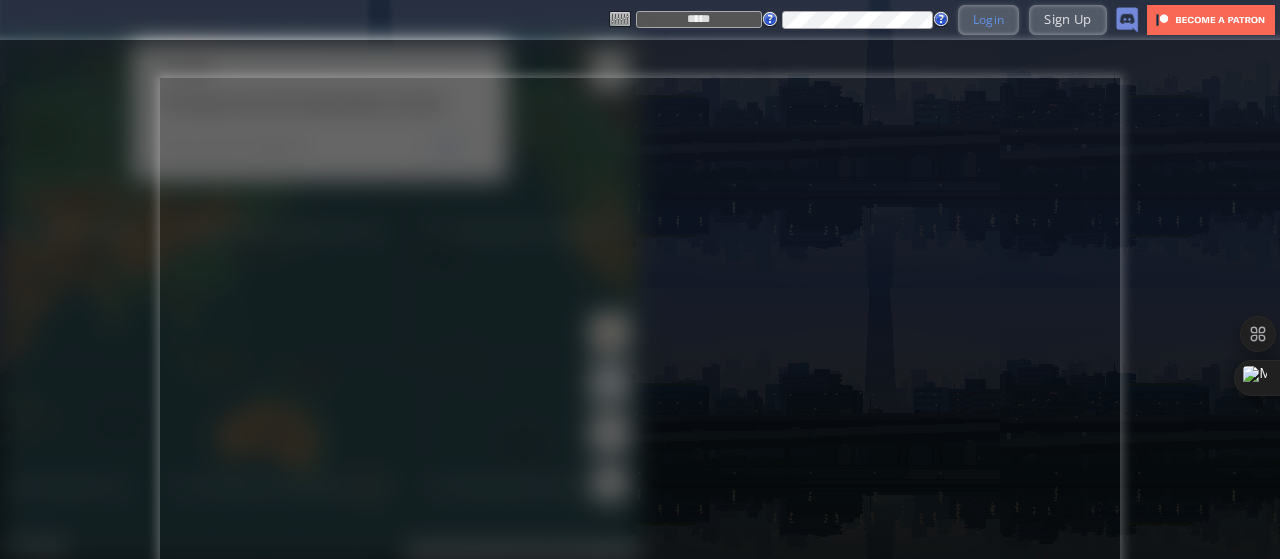 click on "Login" at bounding box center [989, 19] 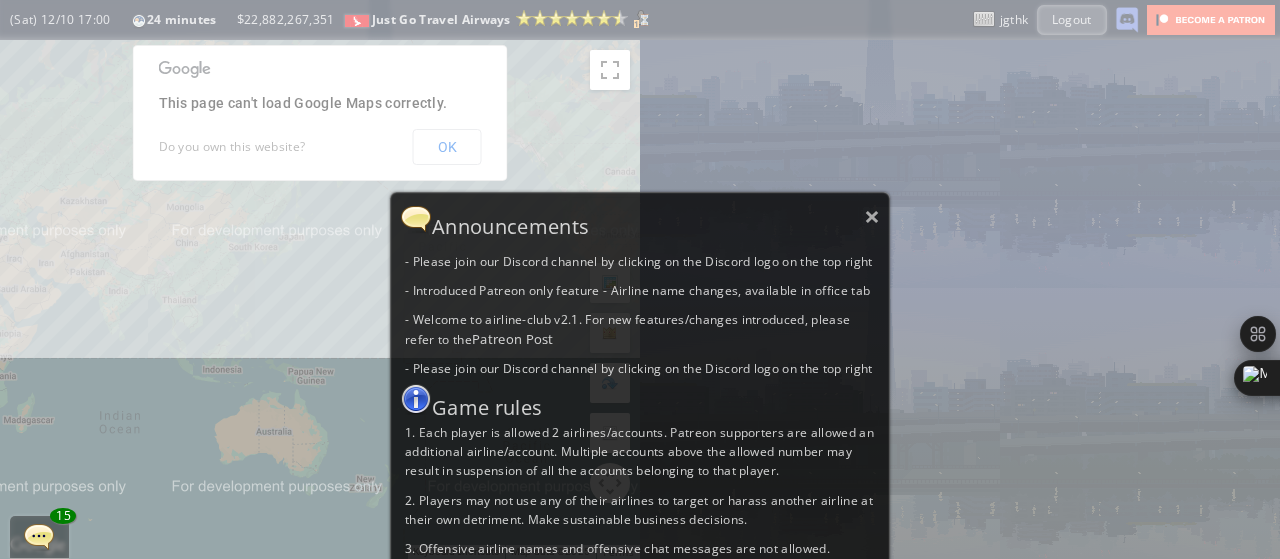 click on "×
Announcements
- Please join our Discord channel by clicking on the Discord logo on the top right
- Introduced Patreon only feature - Airline name changes, available in office tab
- Welcome to airline-club v2.1. For new features/changes introduced, please refer to the  Patreon Post
- Please join our Discord channel by clicking on the Discord logo on the top right
Game rules
1. Each player is allowed 2 airlines/accounts. Patreon supporters are allowed an additional airline/account. Multiple accounts above the allowed number may result in suspension of all the accounts belonging to that player.
2. Players may not use any of their airlines to target or harass another airline at their own detriment. Make sustainable business decisions.
3. Offensive airline names and offensive chat messages are not allowed.
4. Report any bugs or exploits in the discord, do not abuse the bug or exploit." at bounding box center [640, 279] 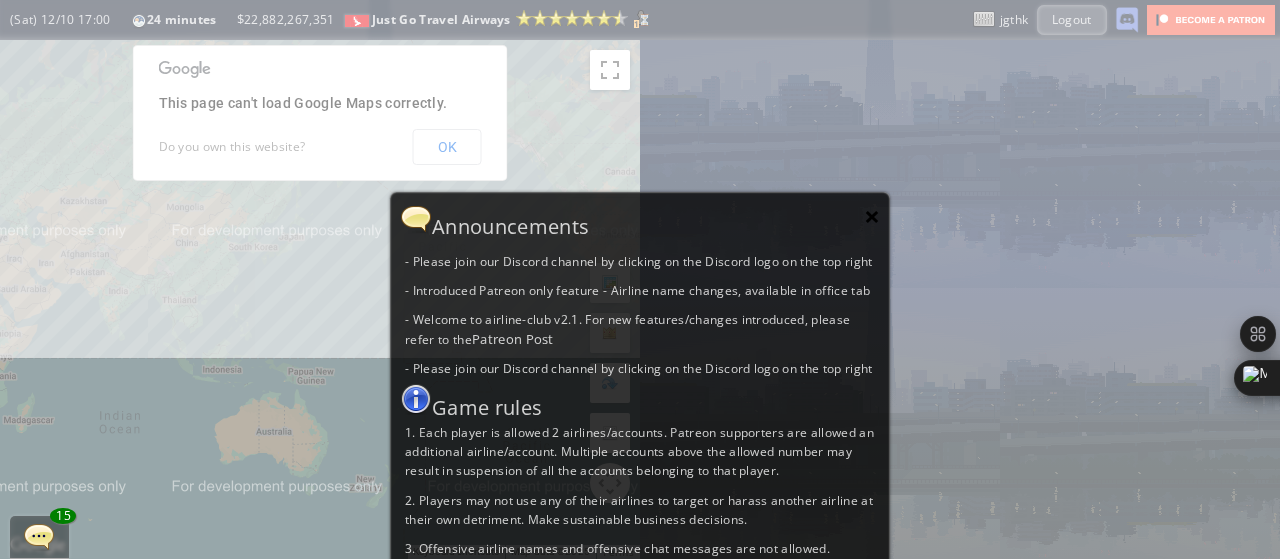 click on "×" at bounding box center [872, 216] 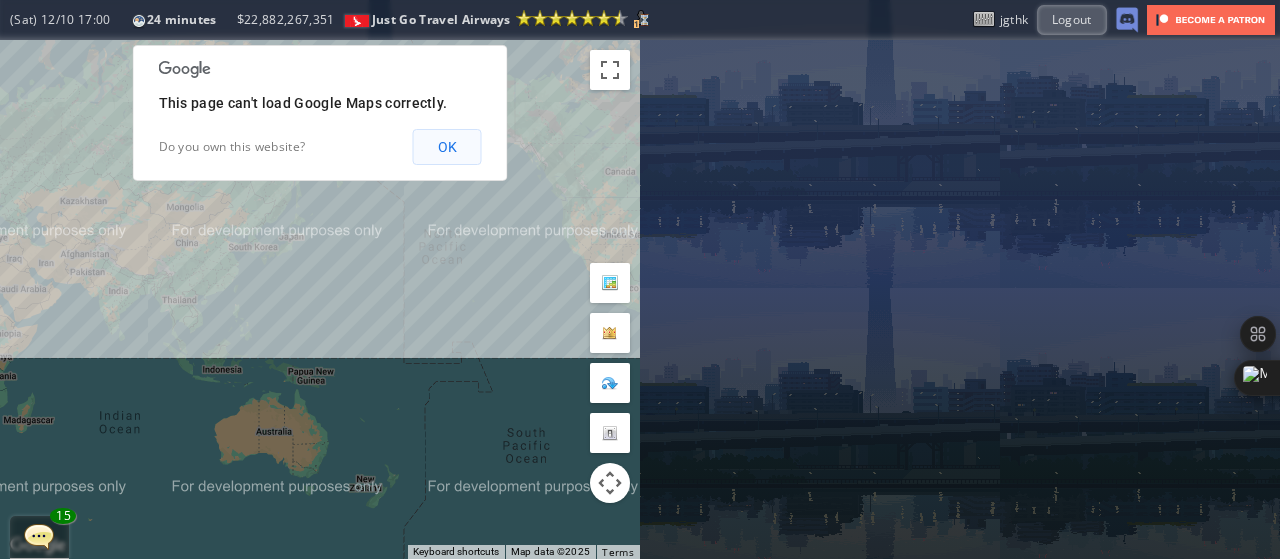 click on "OK" at bounding box center [447, 147] 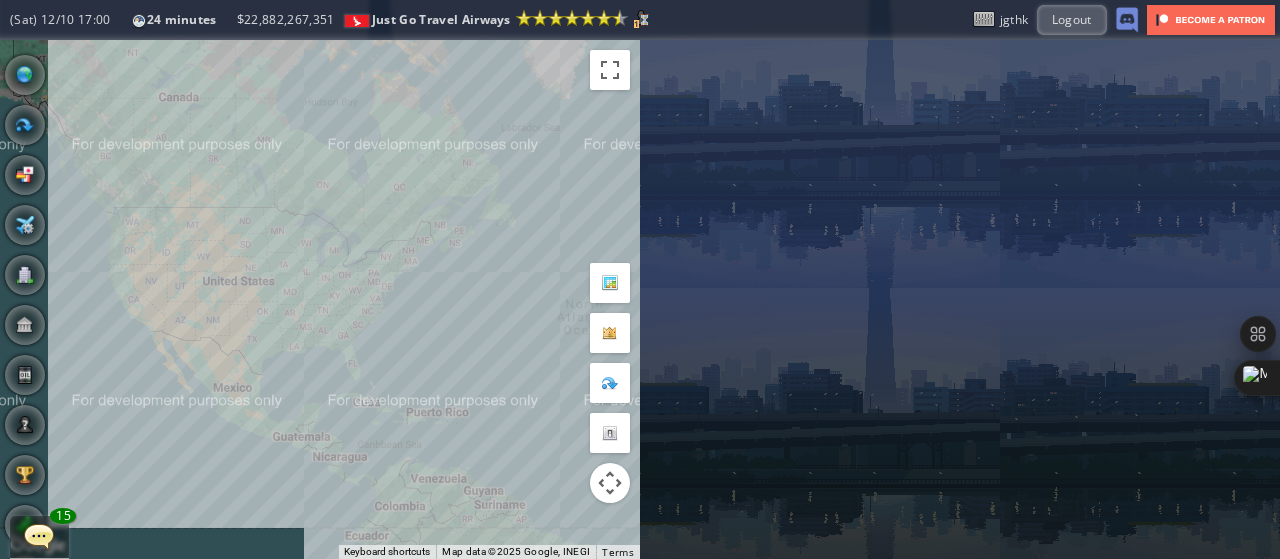 click on "To navigate, press the arrow keys." at bounding box center (320, 299) 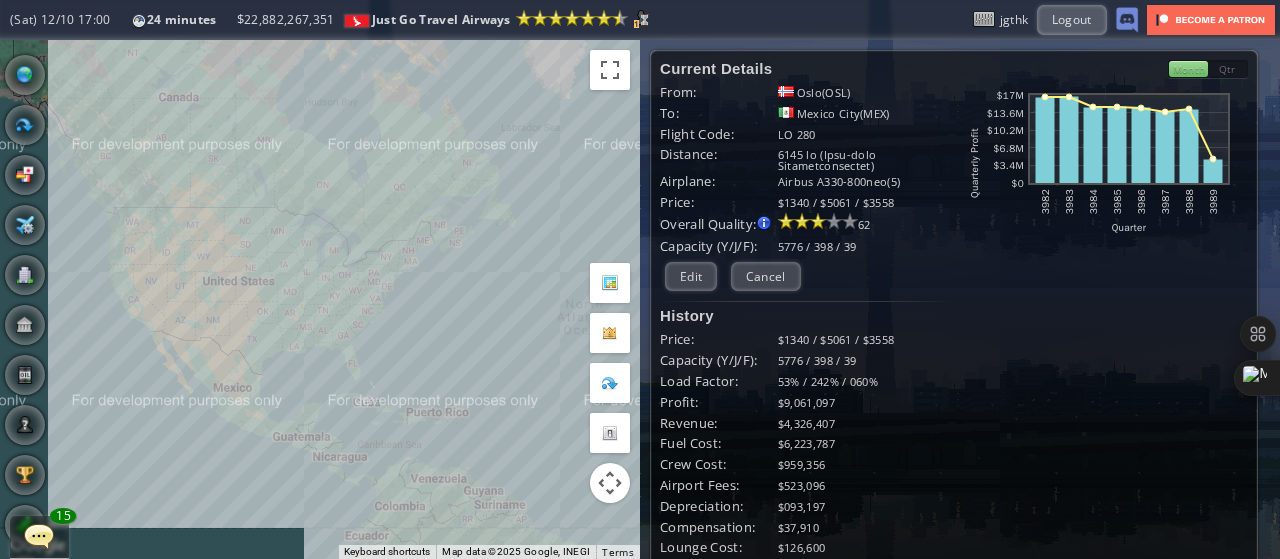 click on "To navigate, press the arrow keys." at bounding box center [320, 299] 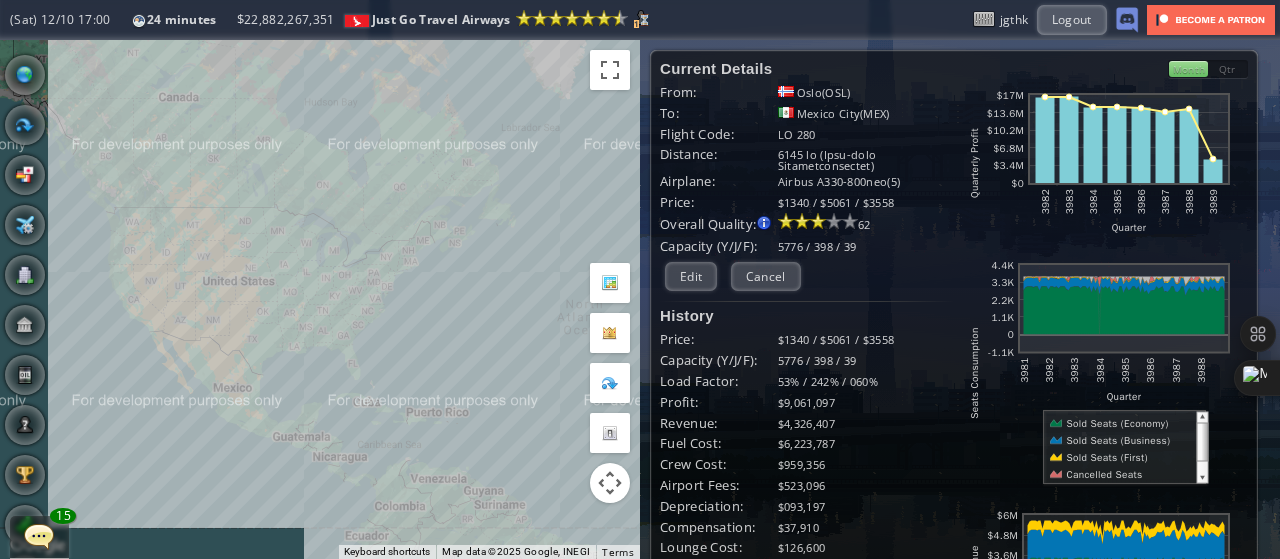 click on "To navigate, press the arrow keys." at bounding box center [320, 299] 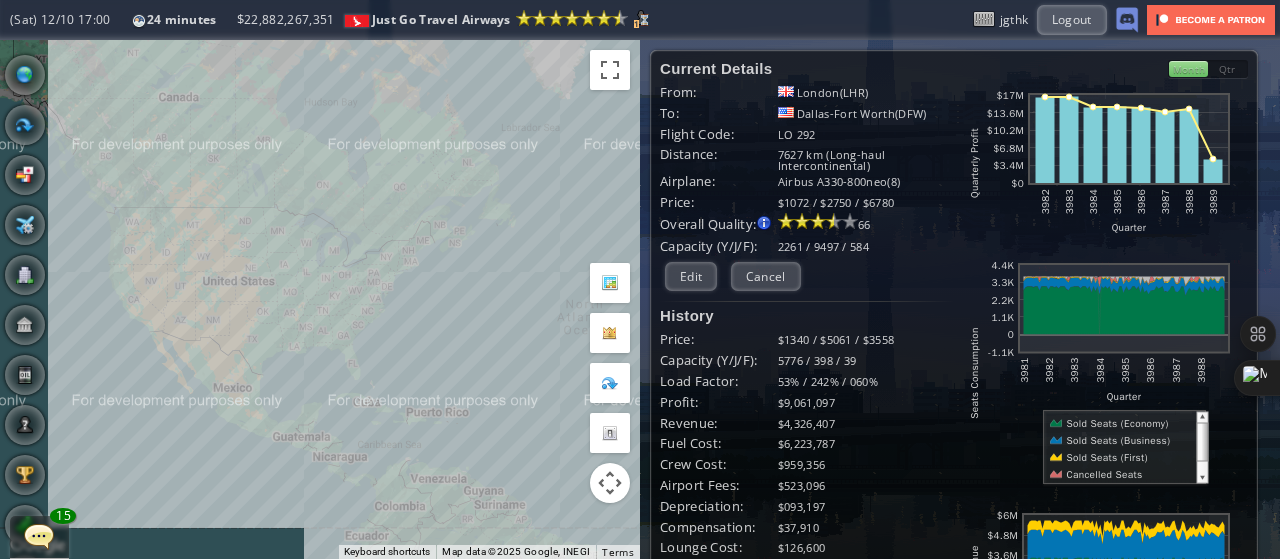 click on "To navigate, press the arrow keys." at bounding box center (320, 299) 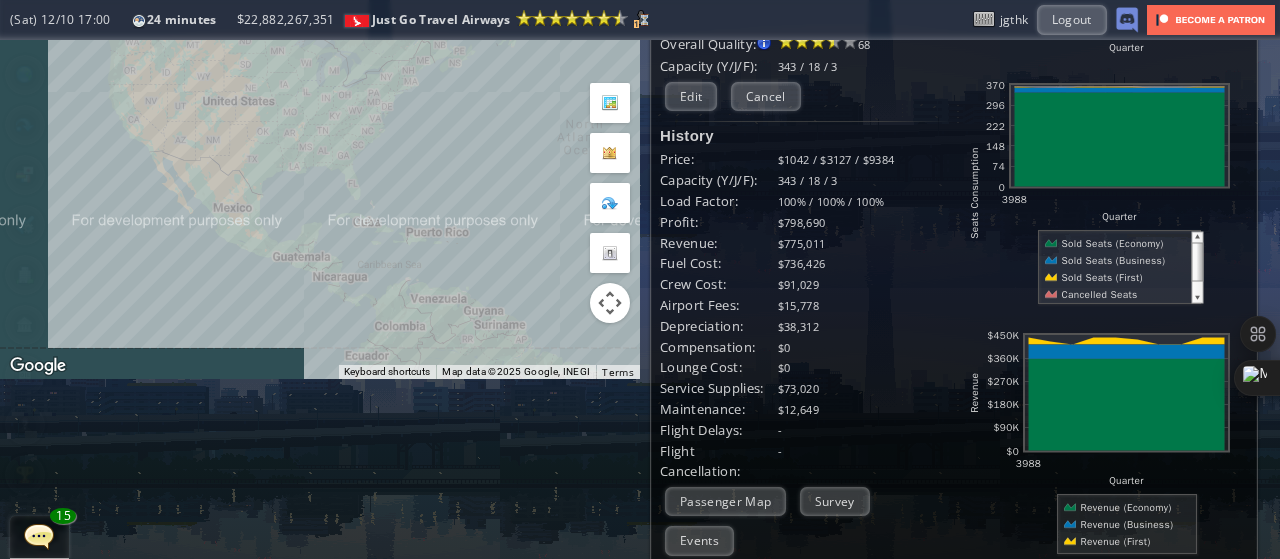 scroll, scrollTop: 186, scrollLeft: 0, axis: vertical 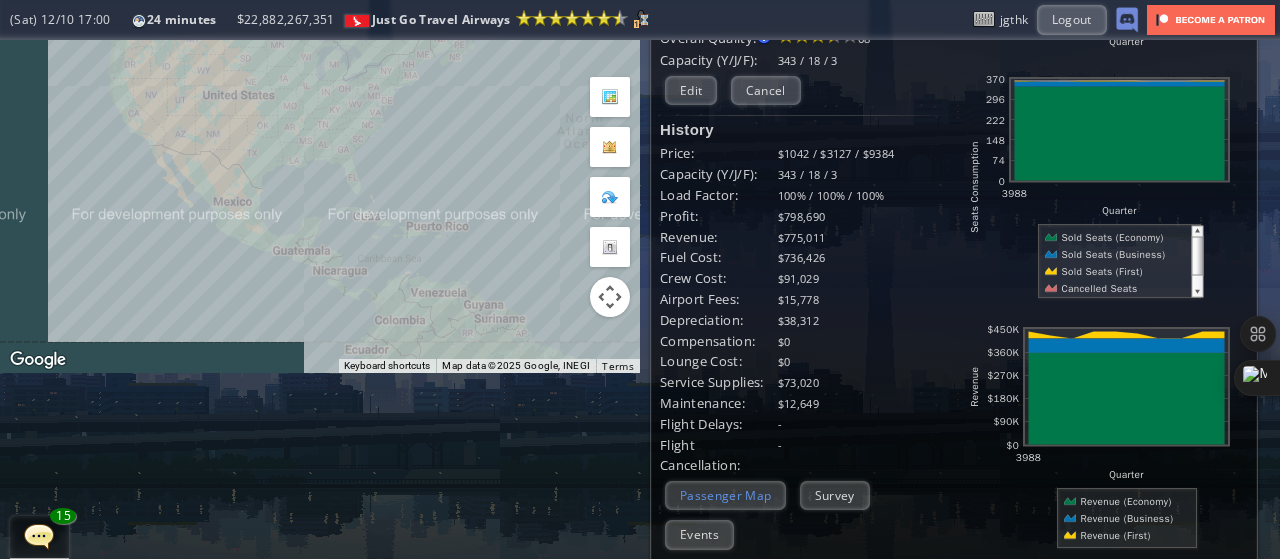 click on "Passenger Map" at bounding box center (725, 495) 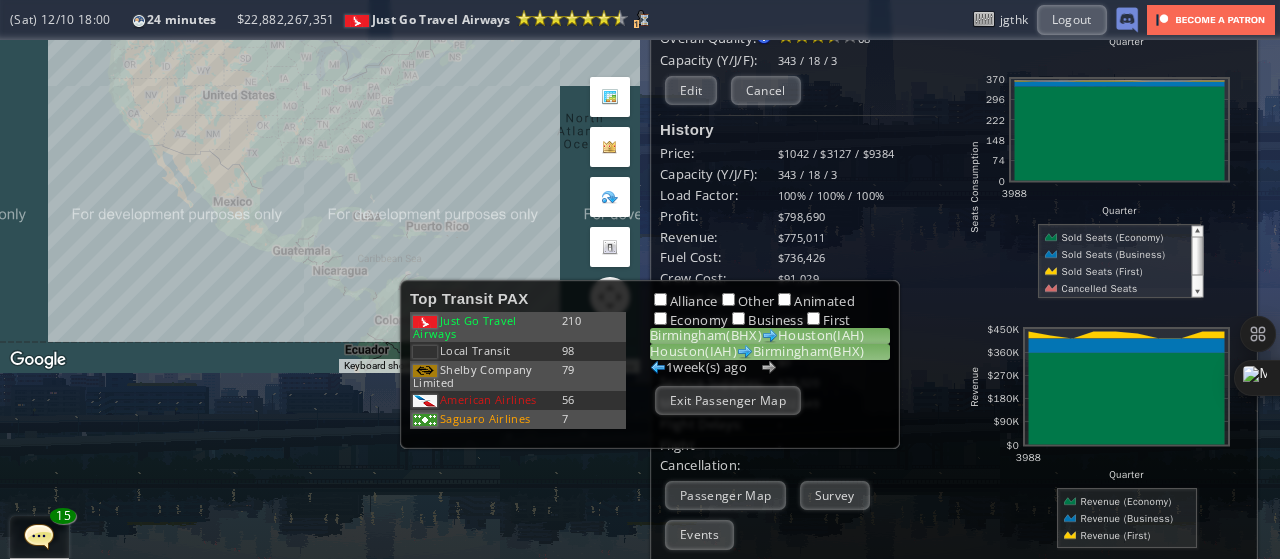 click on "Loremip(DOL) Sitametcon(ADI)" at bounding box center (770, 352) 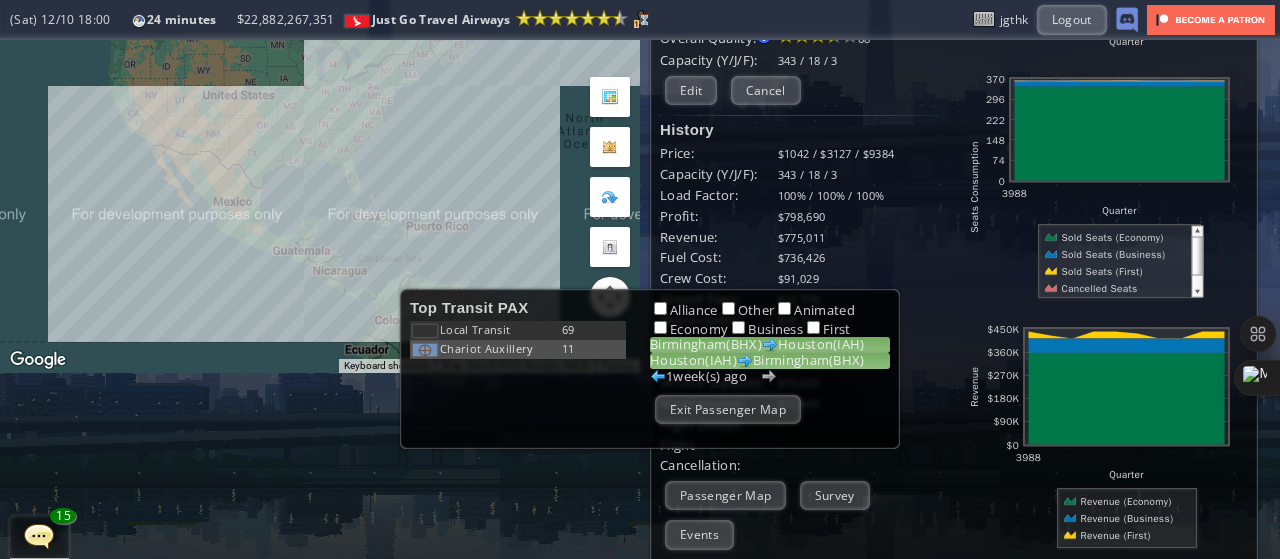 click on "Loremipsum(DOL) Sitamet(CON)" at bounding box center (770, 345) 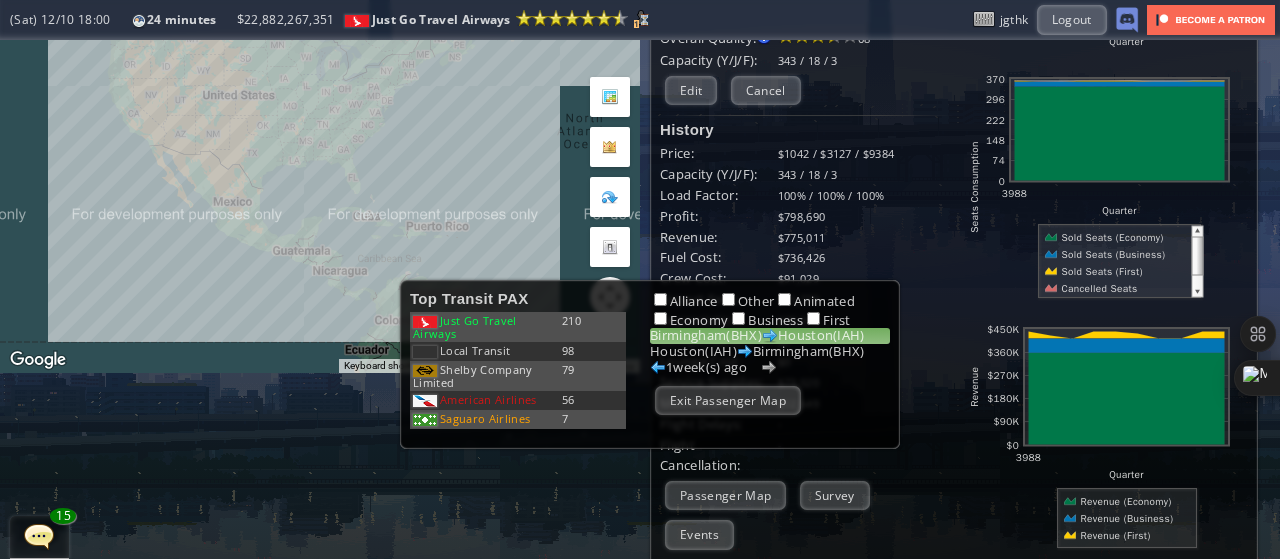scroll, scrollTop: 0, scrollLeft: 0, axis: both 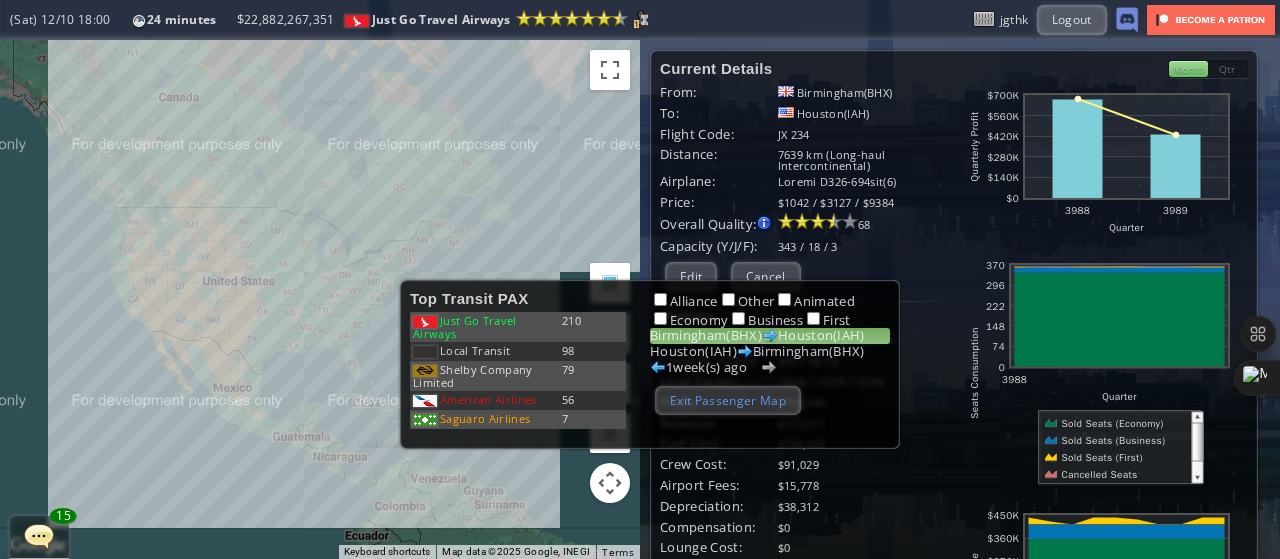 click on "Exit Passenger Map" at bounding box center [728, 400] 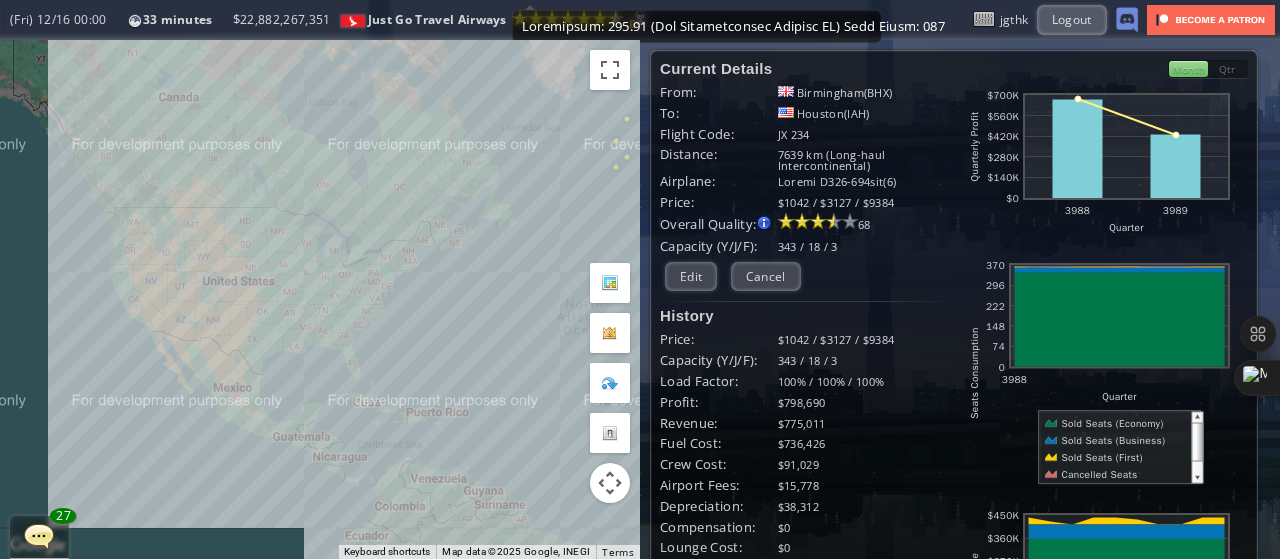 click on "Loremipsum: 295.91 (Dol Sitametconsec Adipisc EL) Sedd Eiusm: 087" at bounding box center [697, 26] 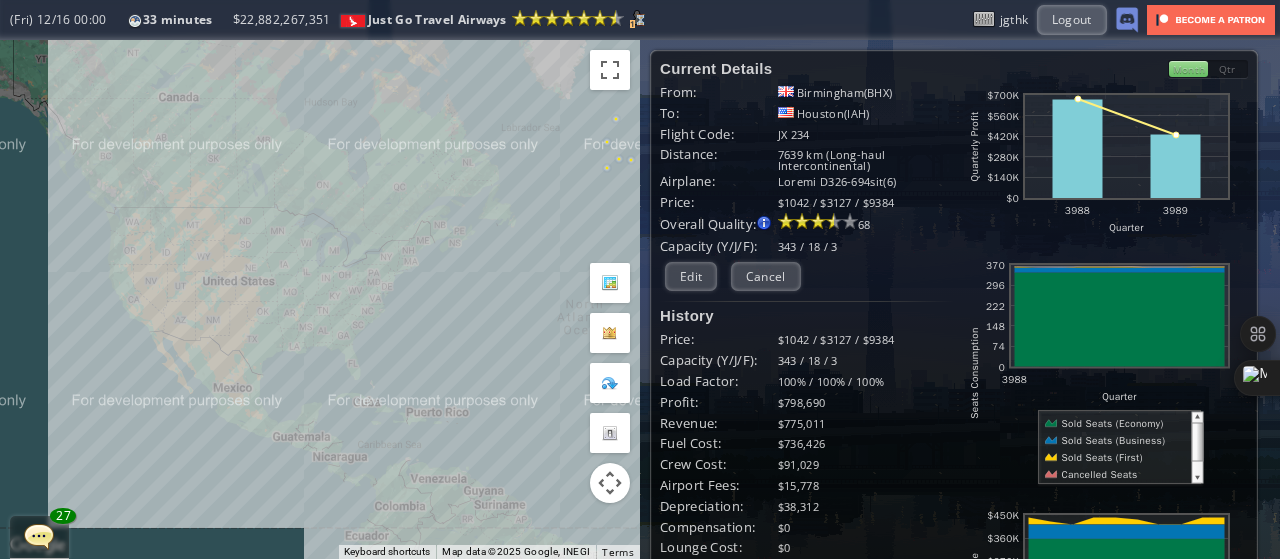 click on "From:" at bounding box center [719, 92] 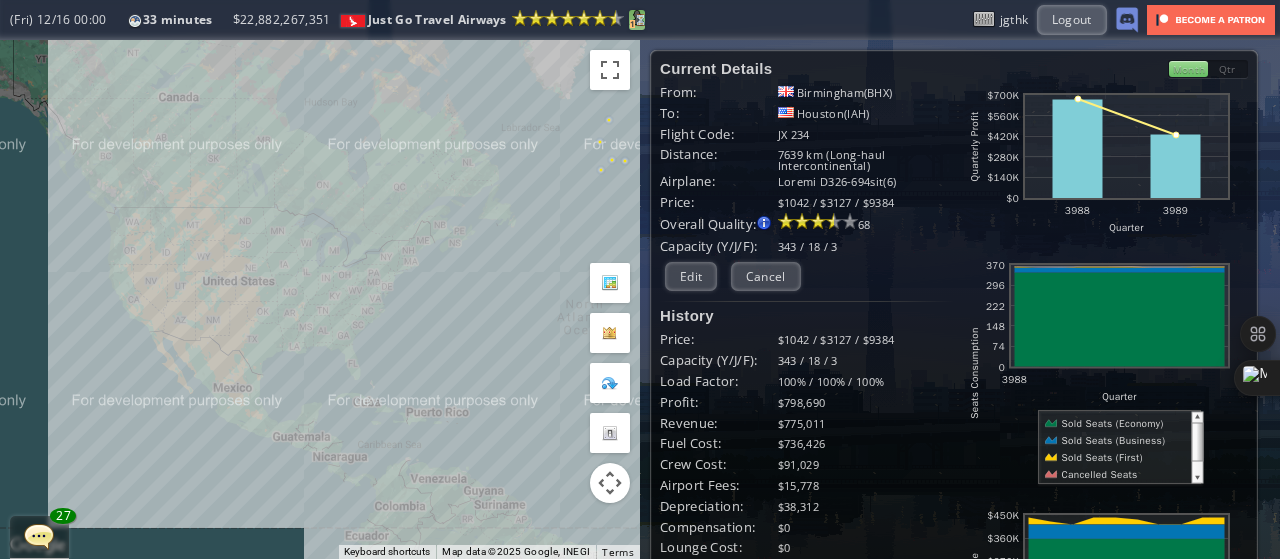 click on "1" at bounding box center [632, 24] 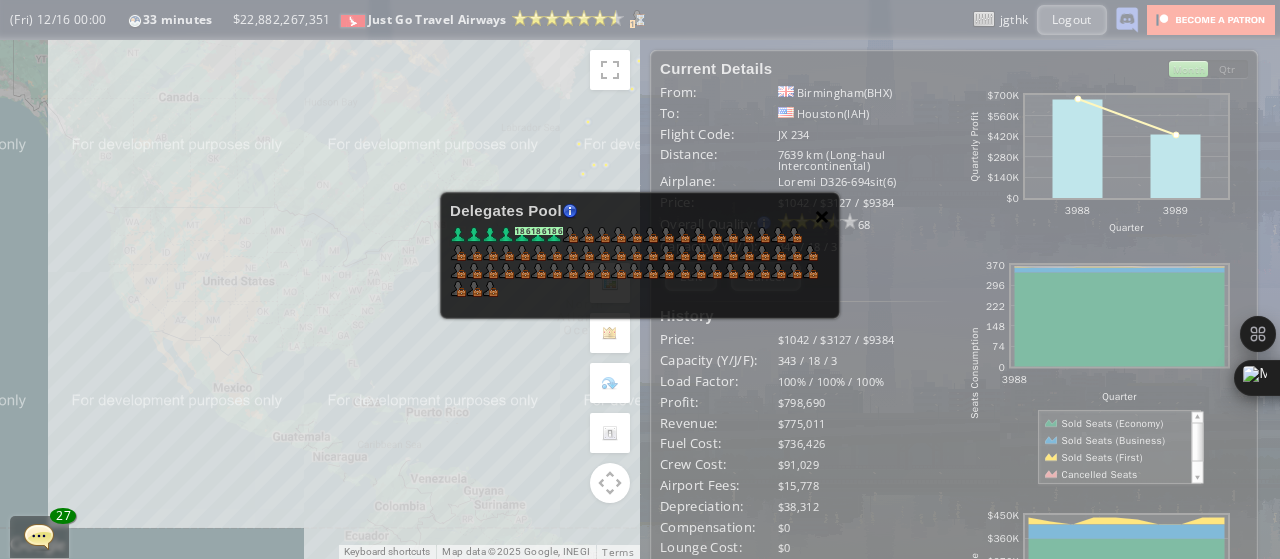 click on "×" at bounding box center [822, 216] 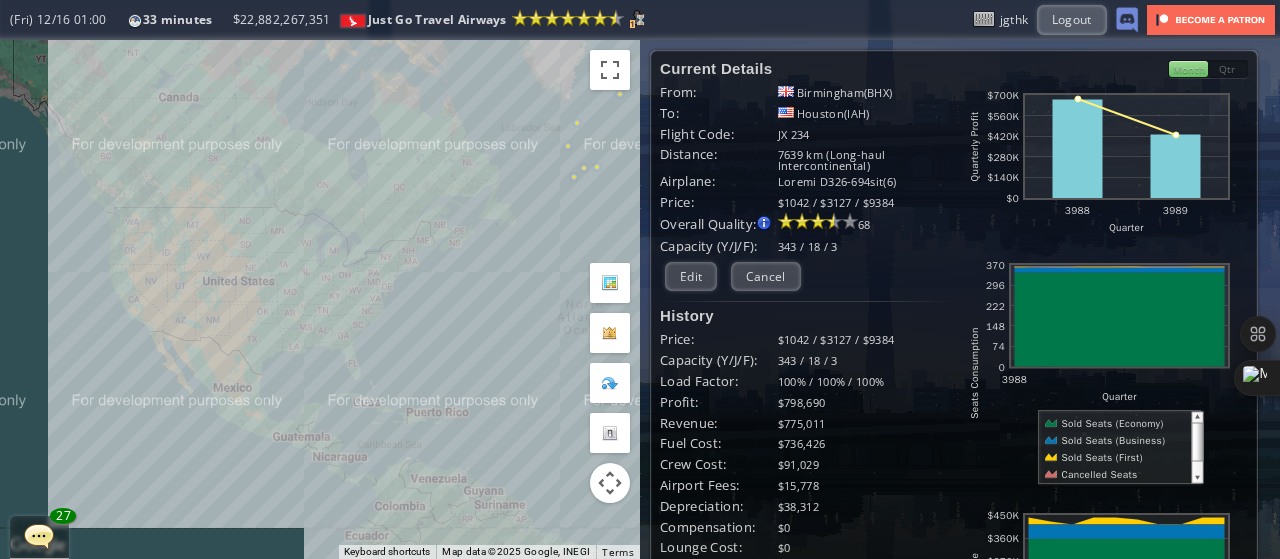 click at bounding box center [7, 279] 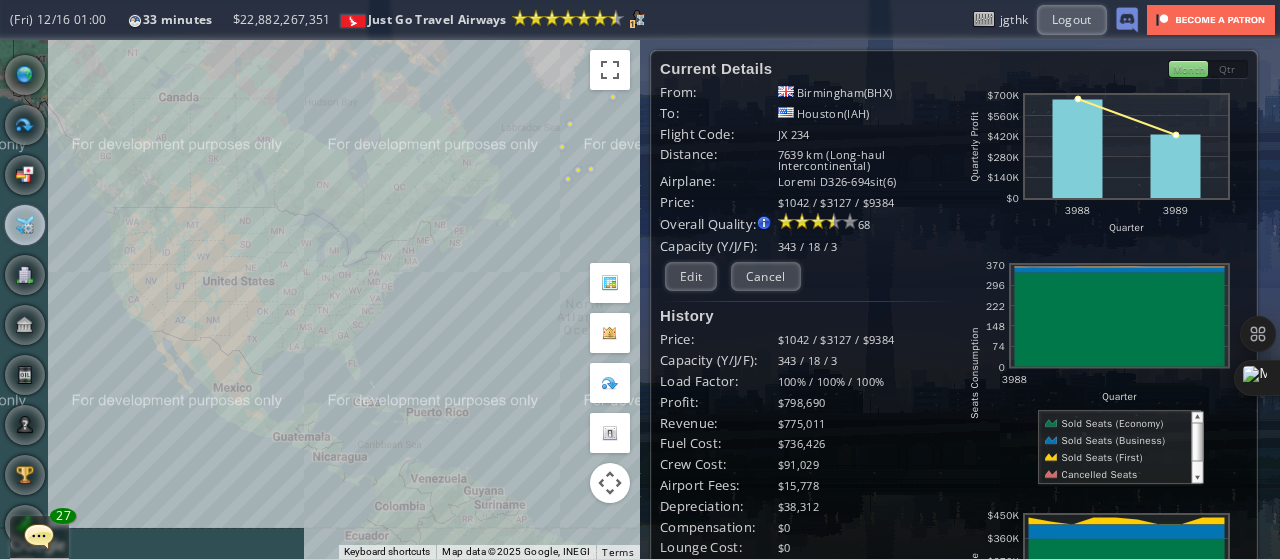 click at bounding box center [25, 225] 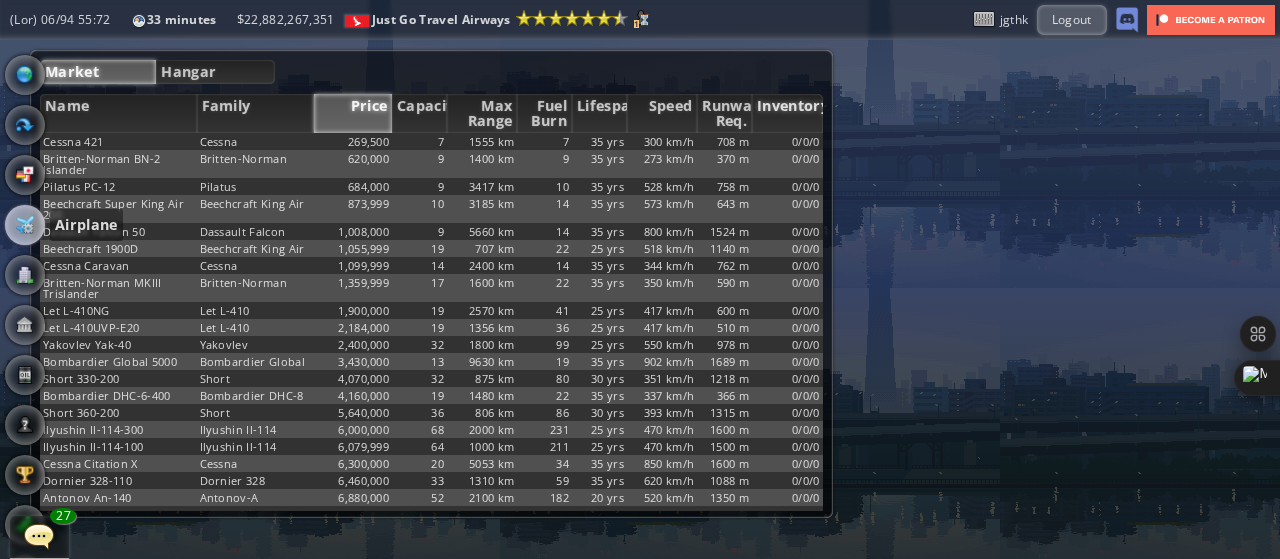 click on "Inventory" at bounding box center [787, 113] 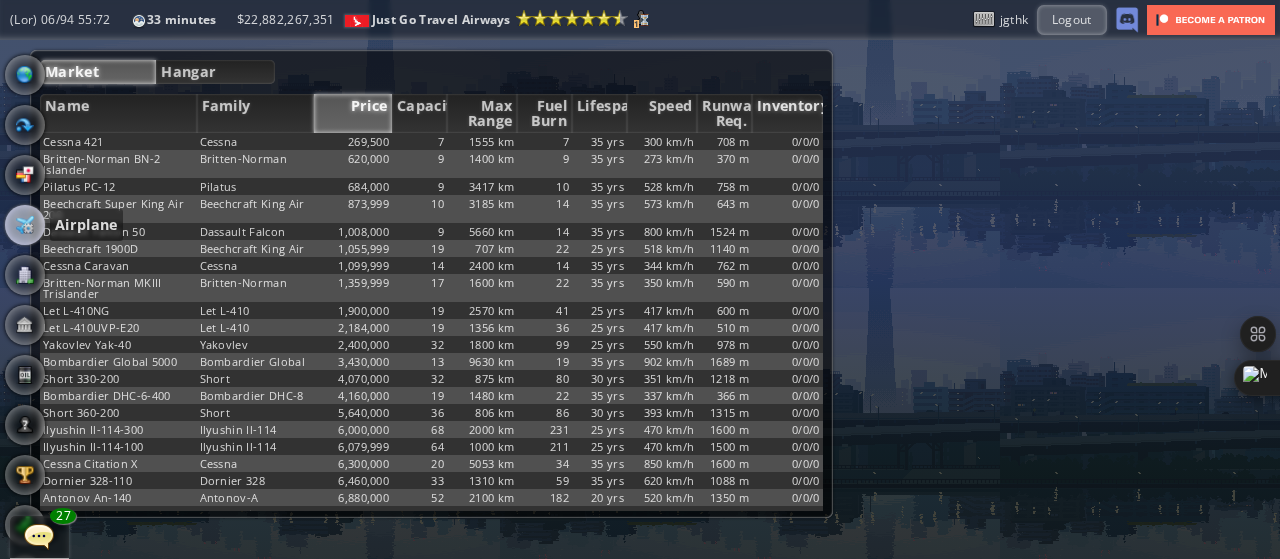 click on "Inventory" at bounding box center (787, 113) 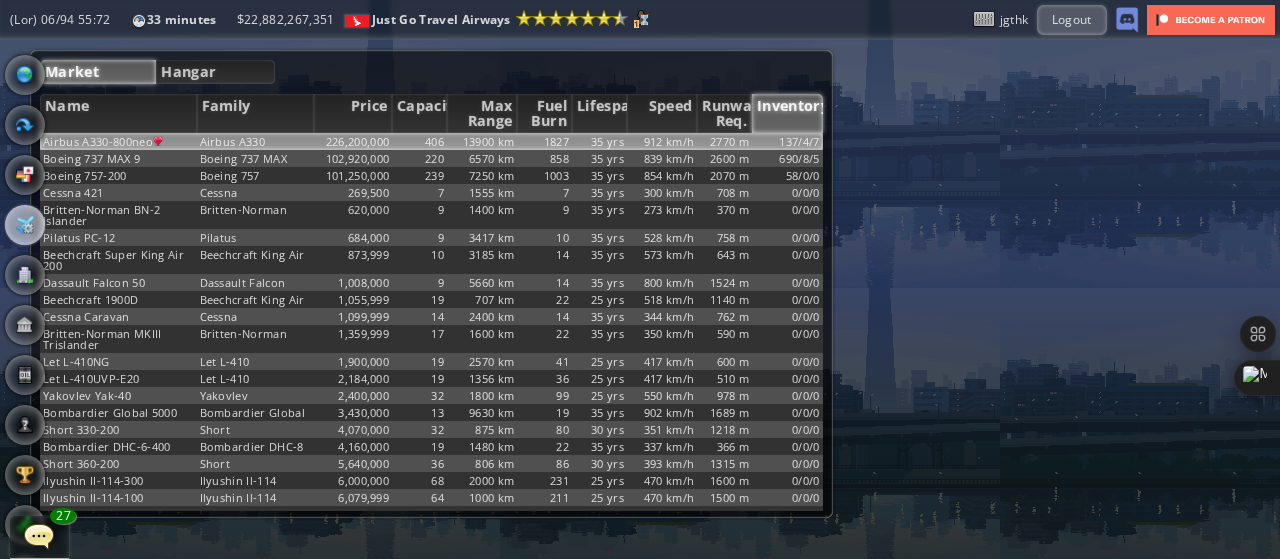 click on "2770 m" at bounding box center [724, 141] 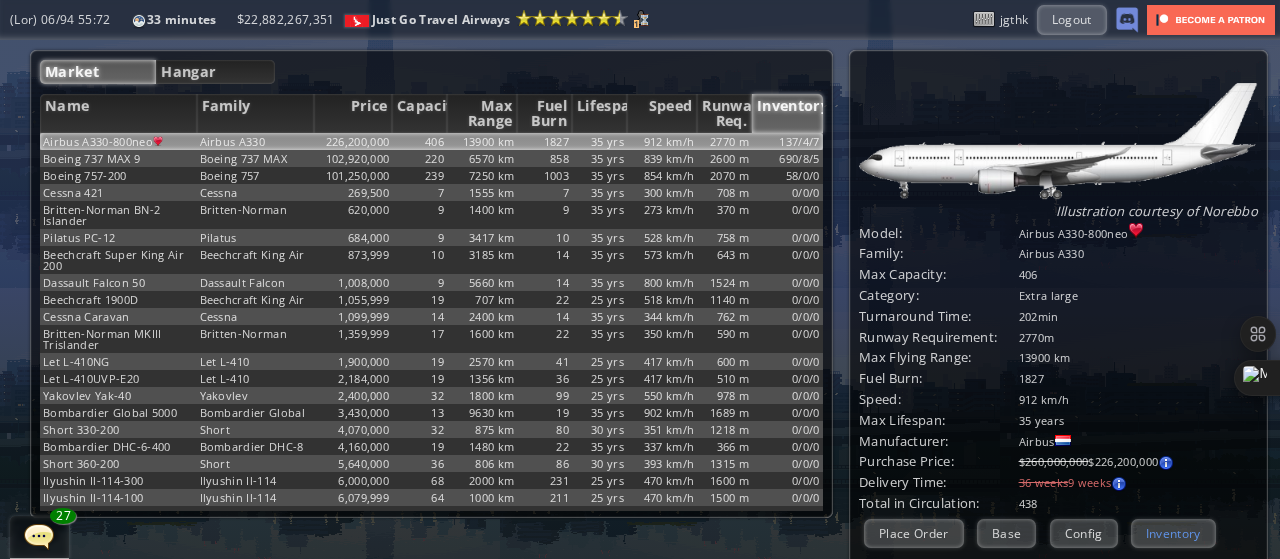 click on "Inventory" at bounding box center (1173, 533) 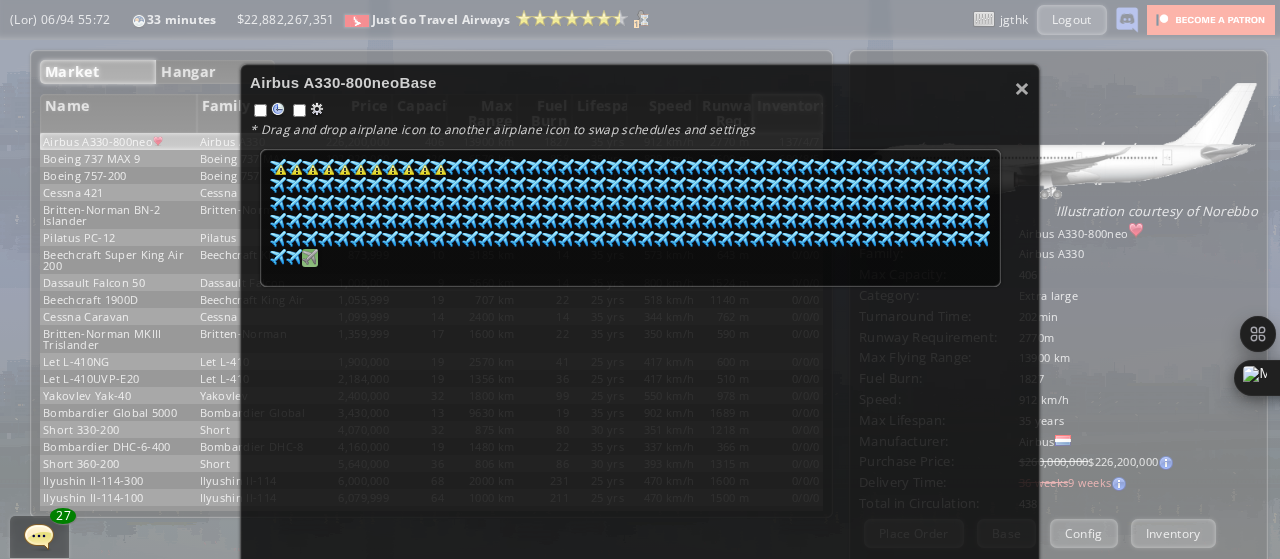 click at bounding box center (278, 167) 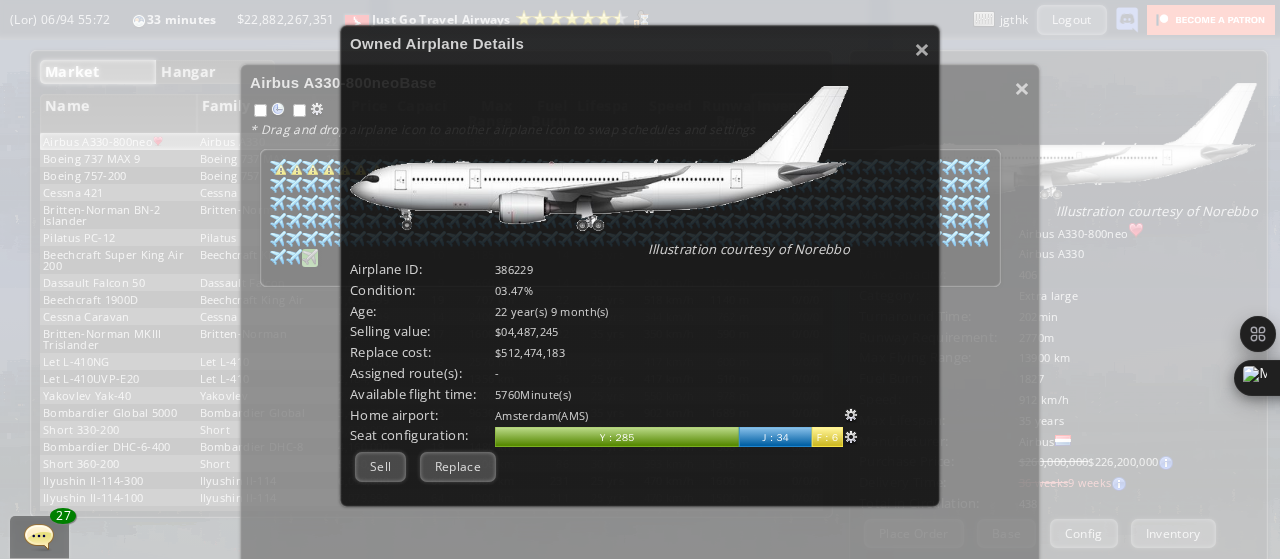 scroll, scrollTop: 168, scrollLeft: 0, axis: vertical 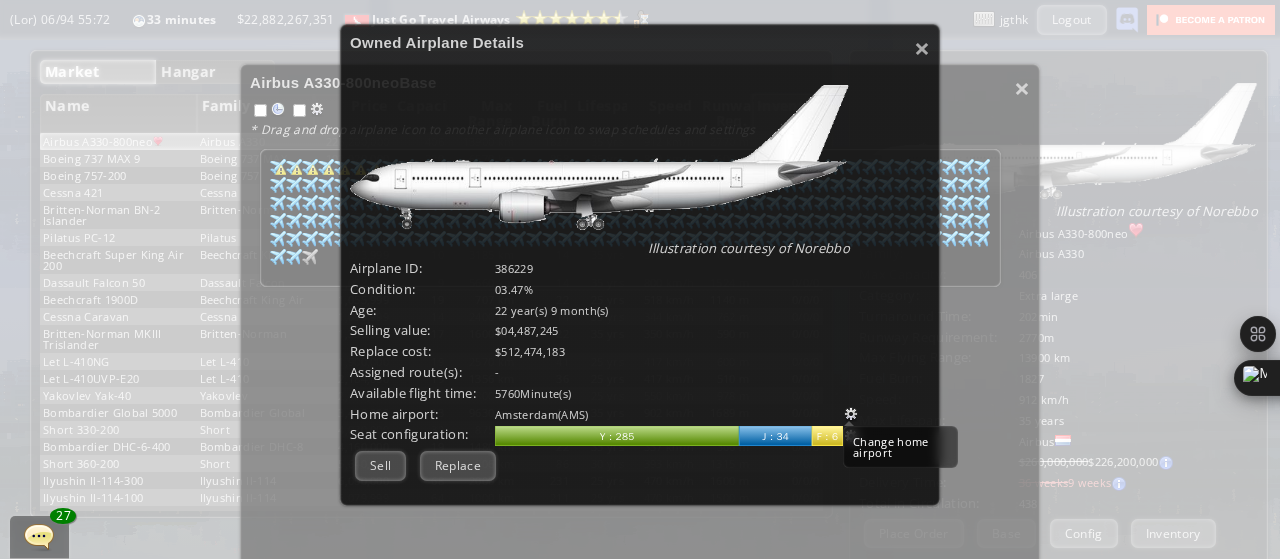 click at bounding box center (851, 414) 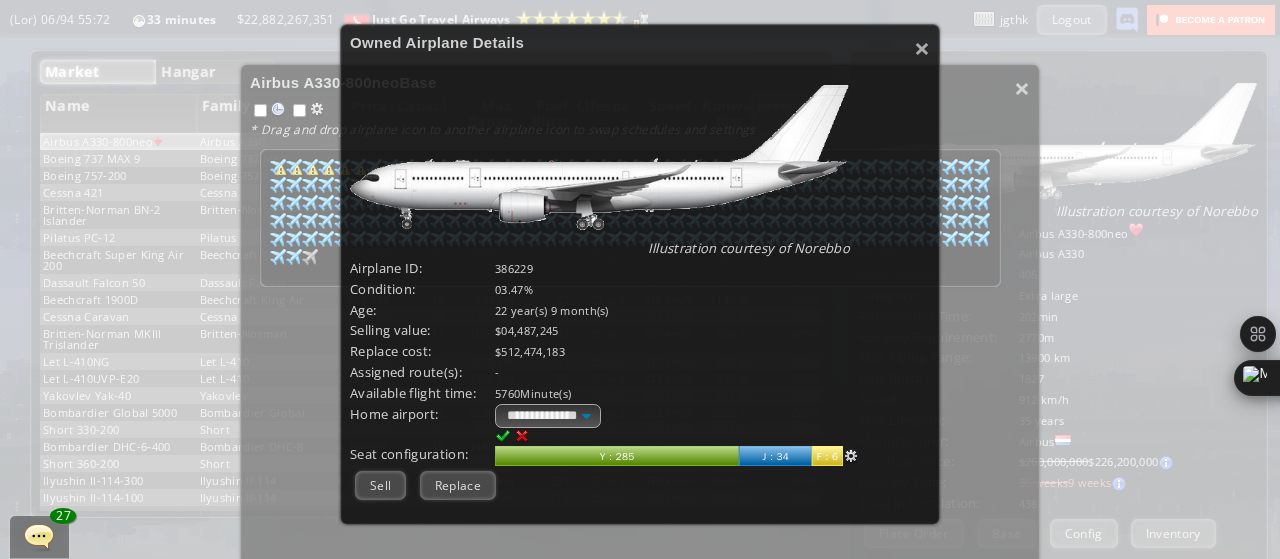 click on "**********" at bounding box center (712, 424) 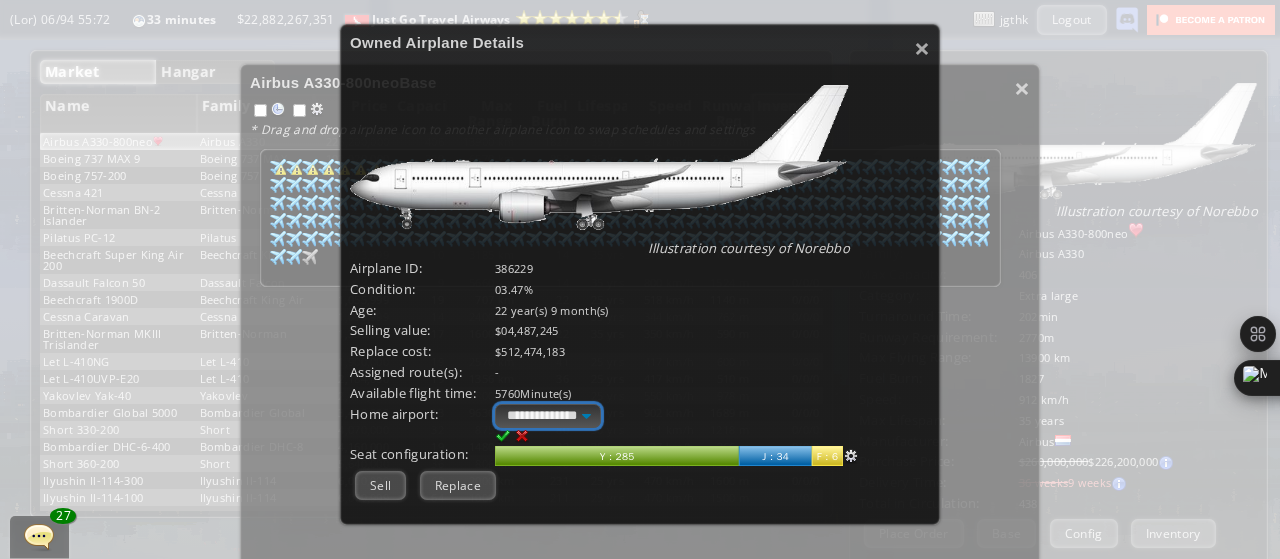click on "**********" at bounding box center [548, 416] 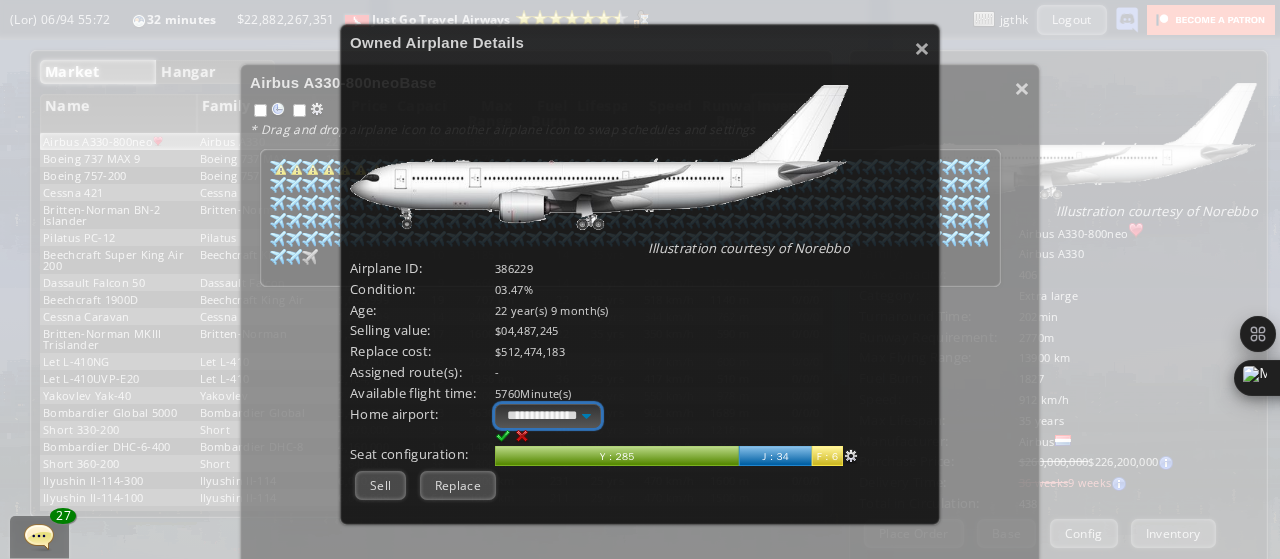 select on "****" 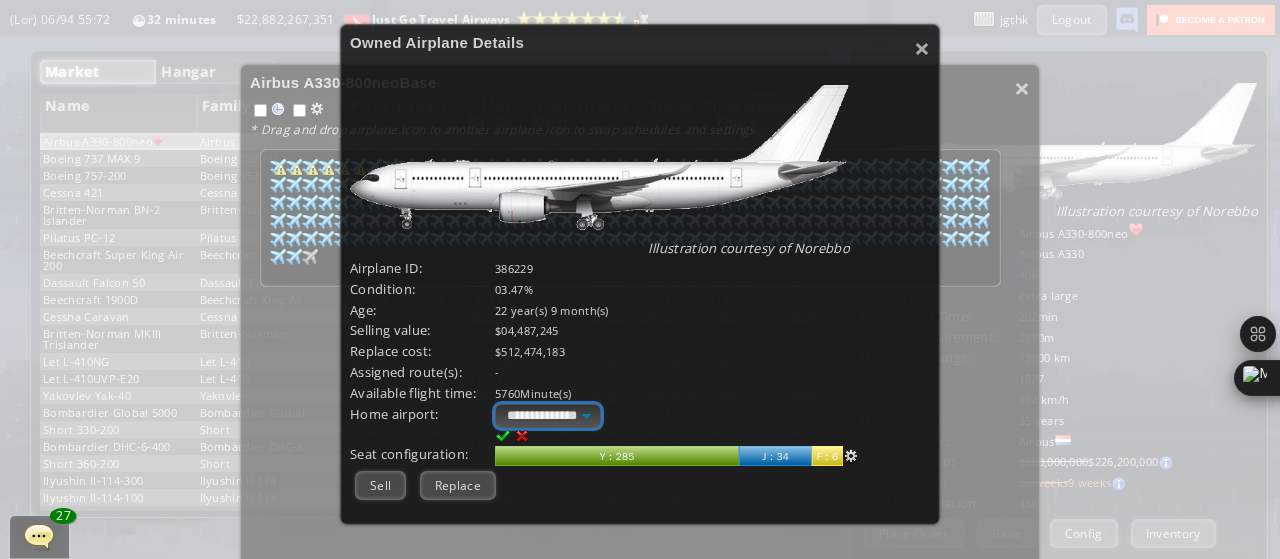 click on "**********" at bounding box center [548, 416] 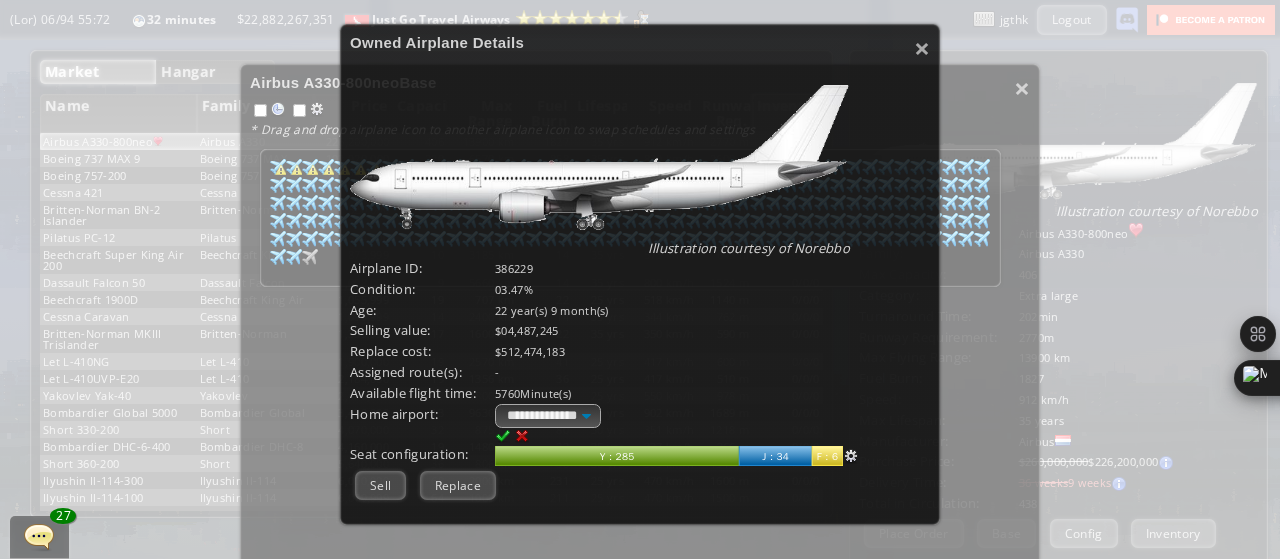 click at bounding box center [503, 436] 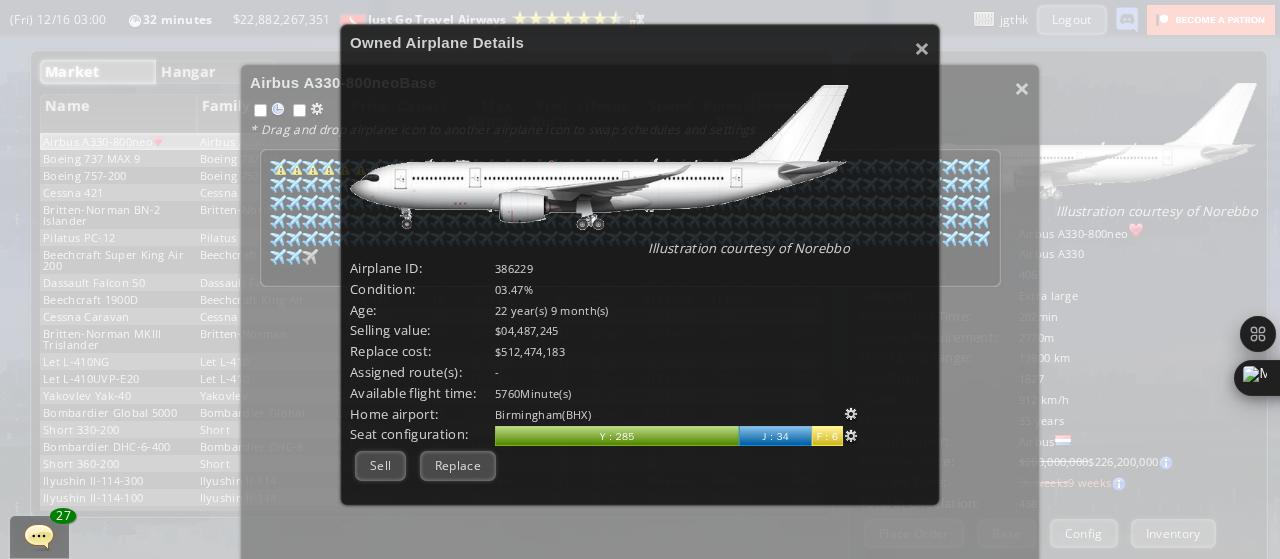 click at bounding box center (851, 436) 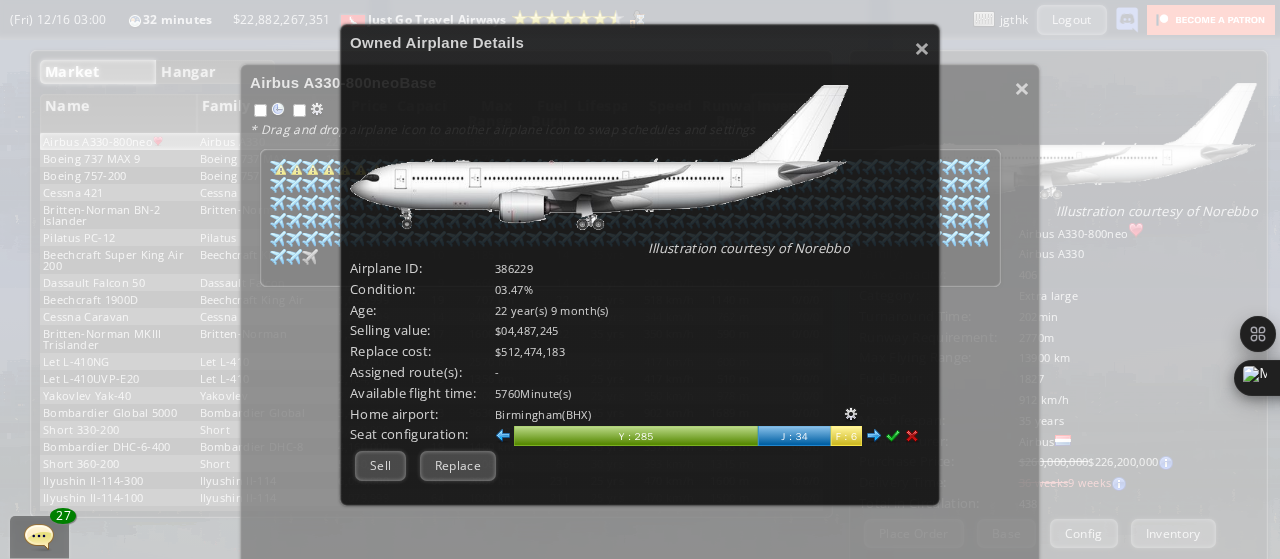 click at bounding box center [874, 436] 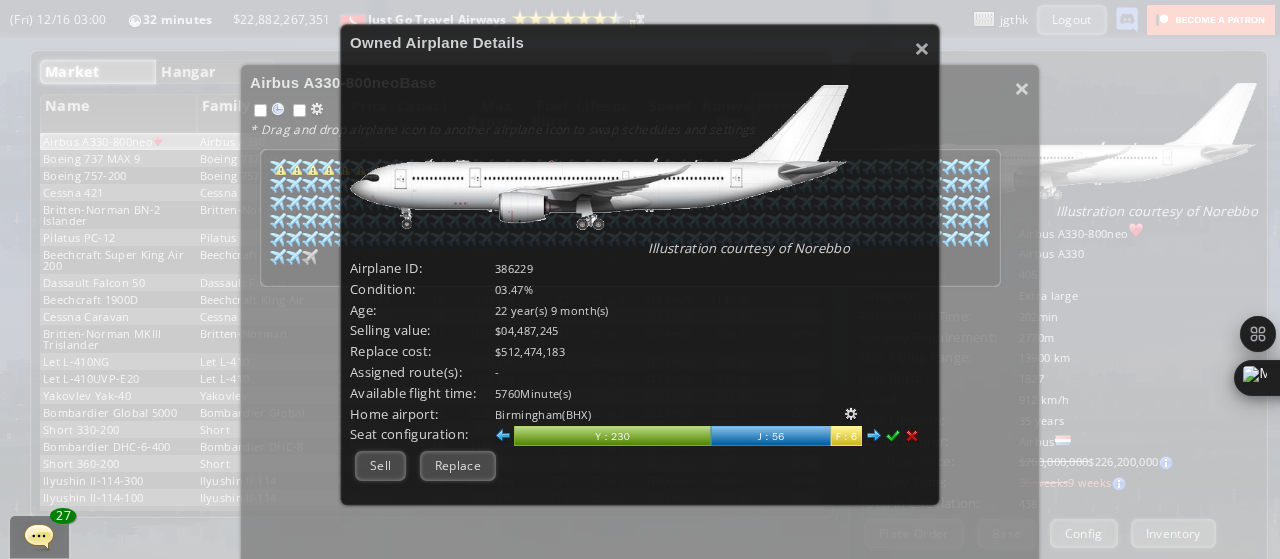click at bounding box center [893, 436] 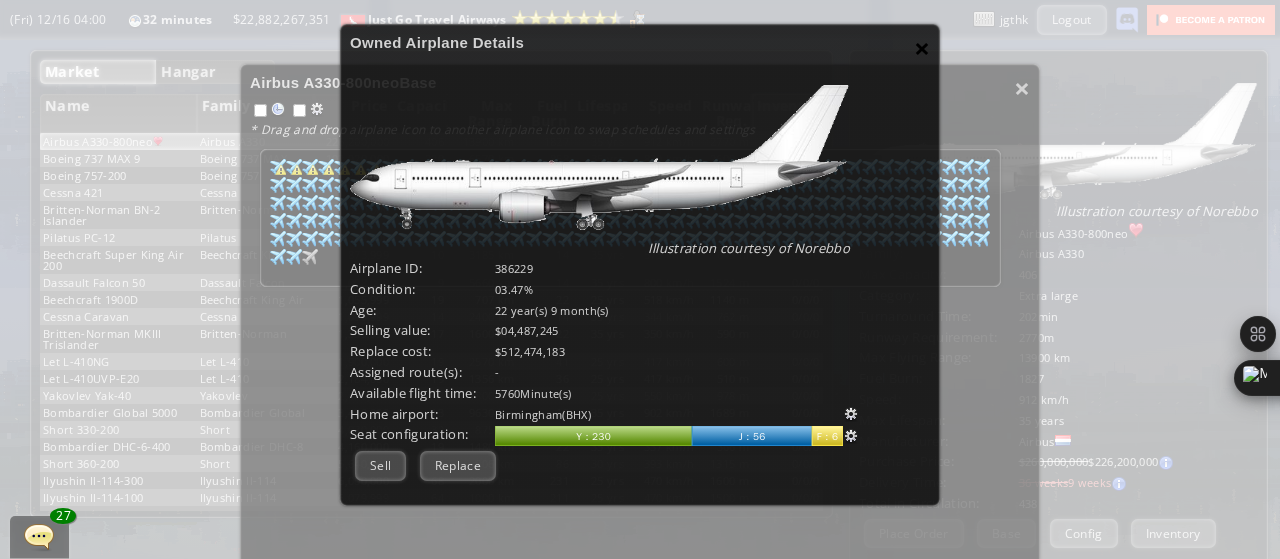 click on "×" at bounding box center (922, 48) 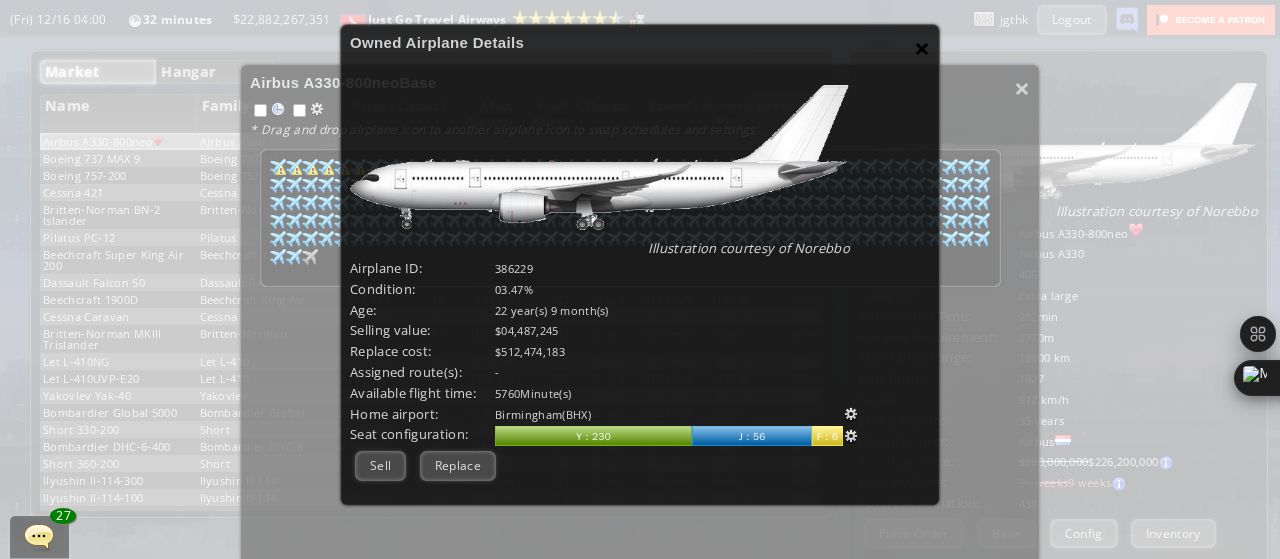 click on "×" at bounding box center (922, 48) 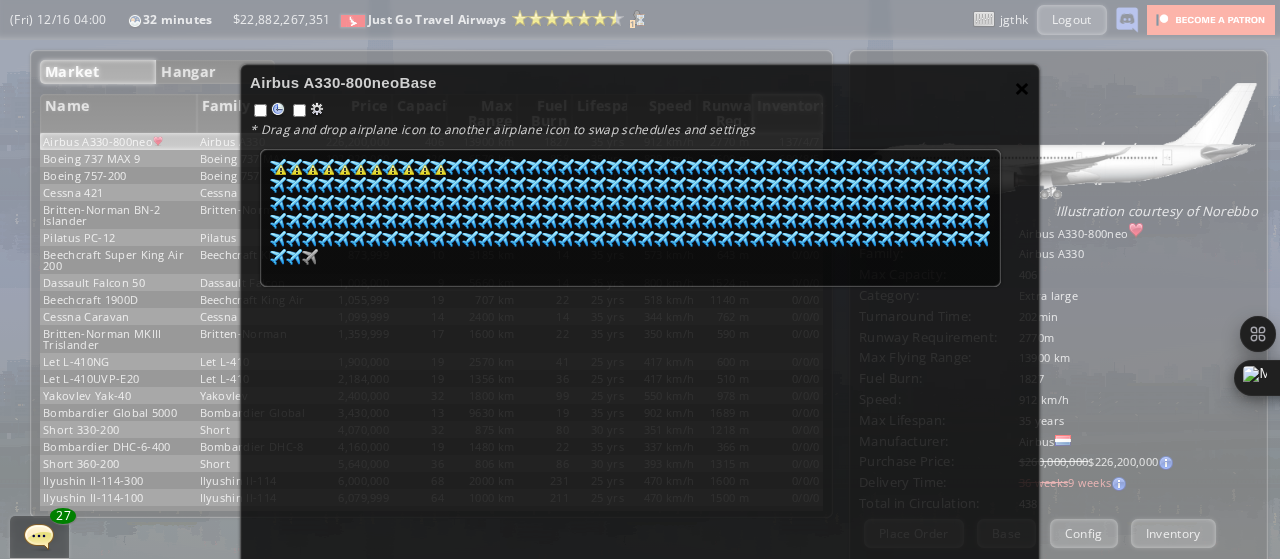 click on "×" at bounding box center [1022, 88] 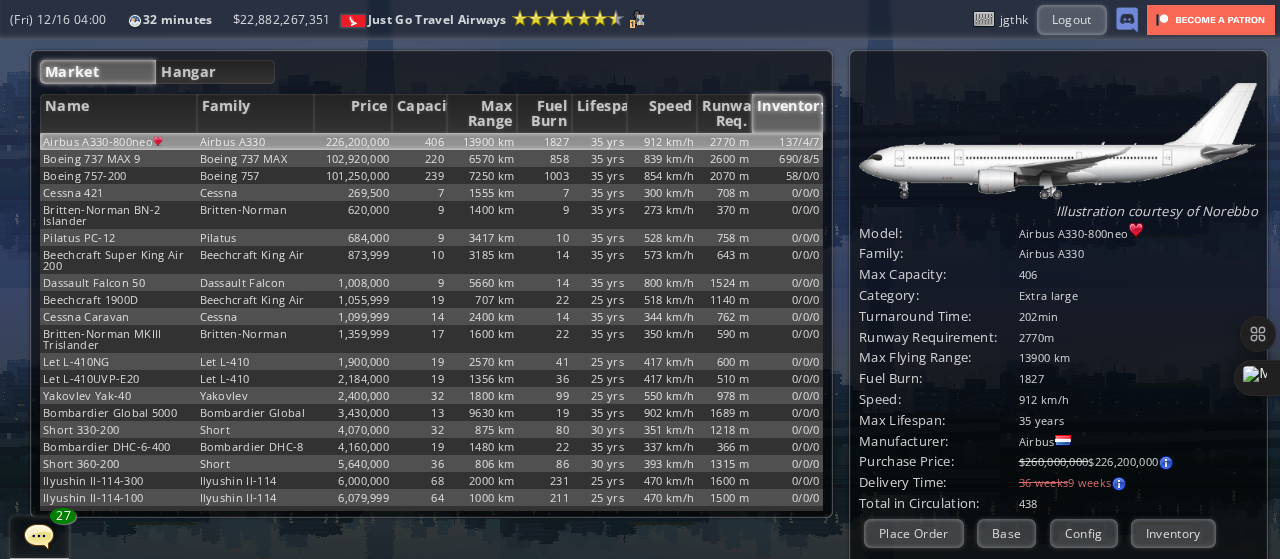 click at bounding box center [7, 279] 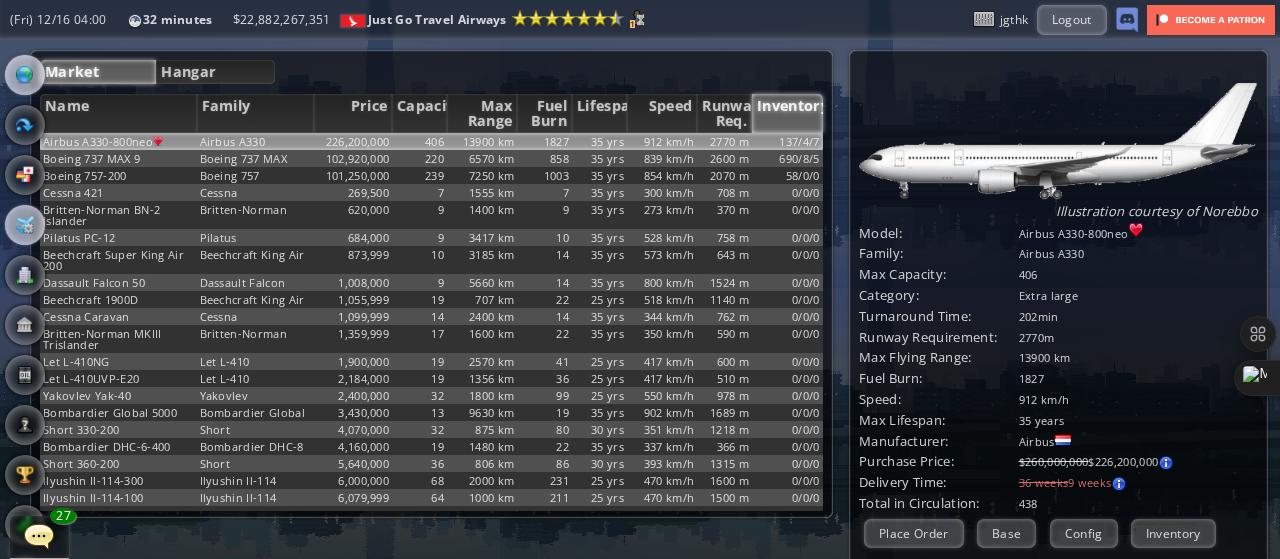 click at bounding box center (25, 75) 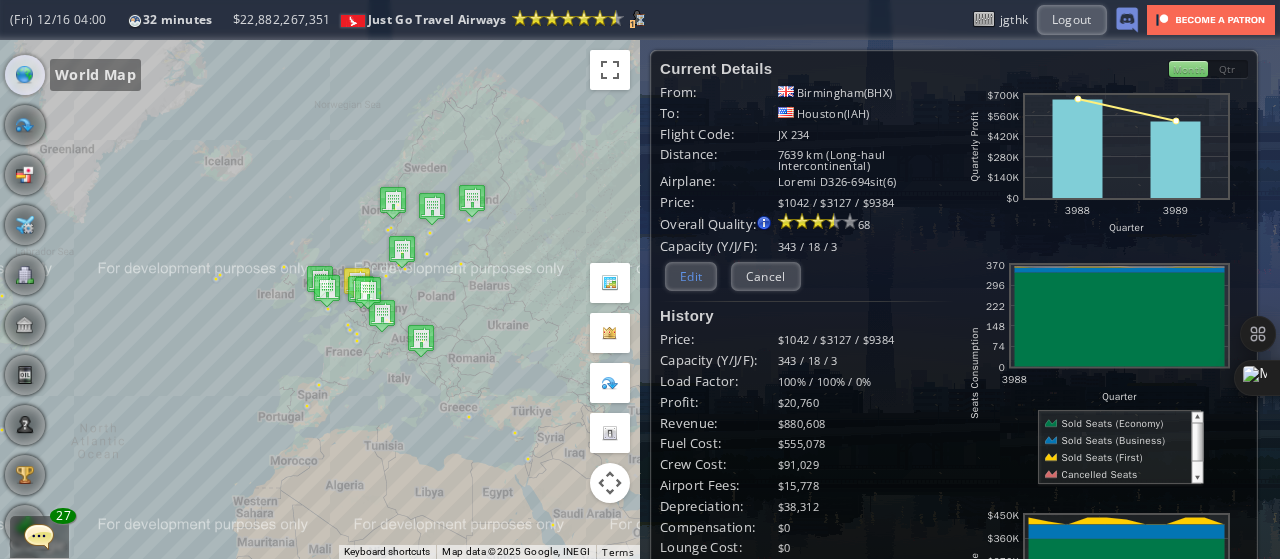 click on "Edit" at bounding box center [691, 276] 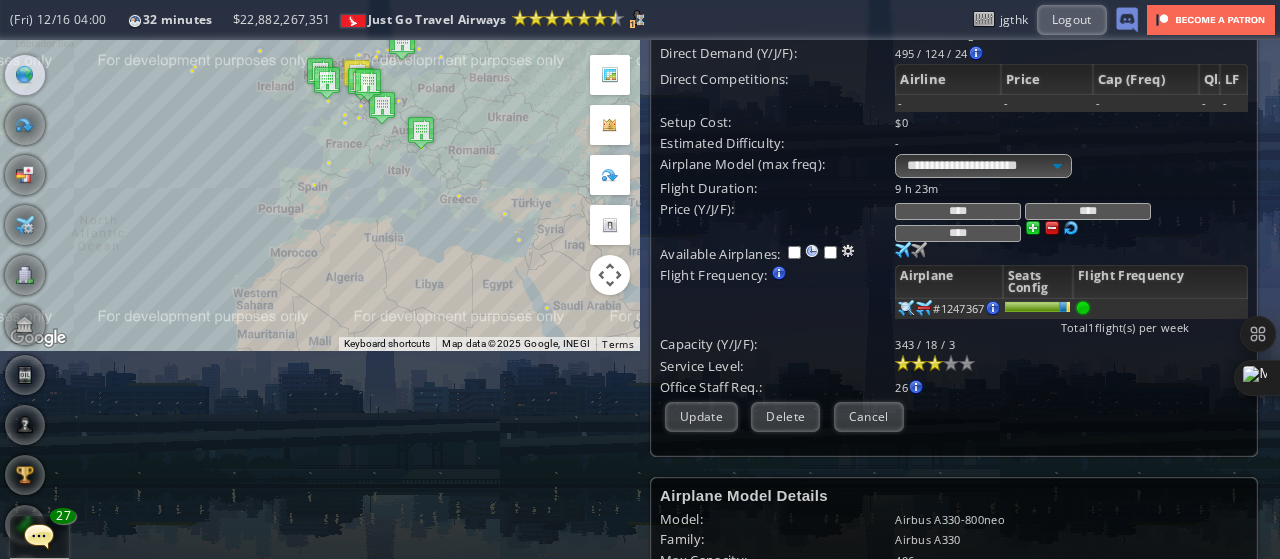 scroll, scrollTop: 211, scrollLeft: 0, axis: vertical 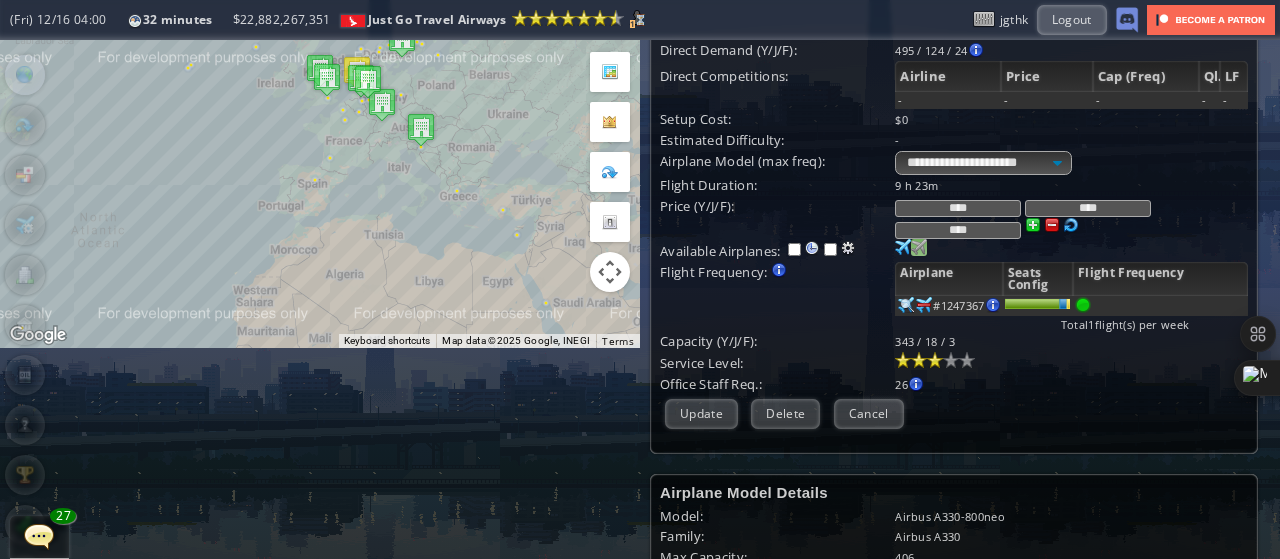 click at bounding box center [903, 247] 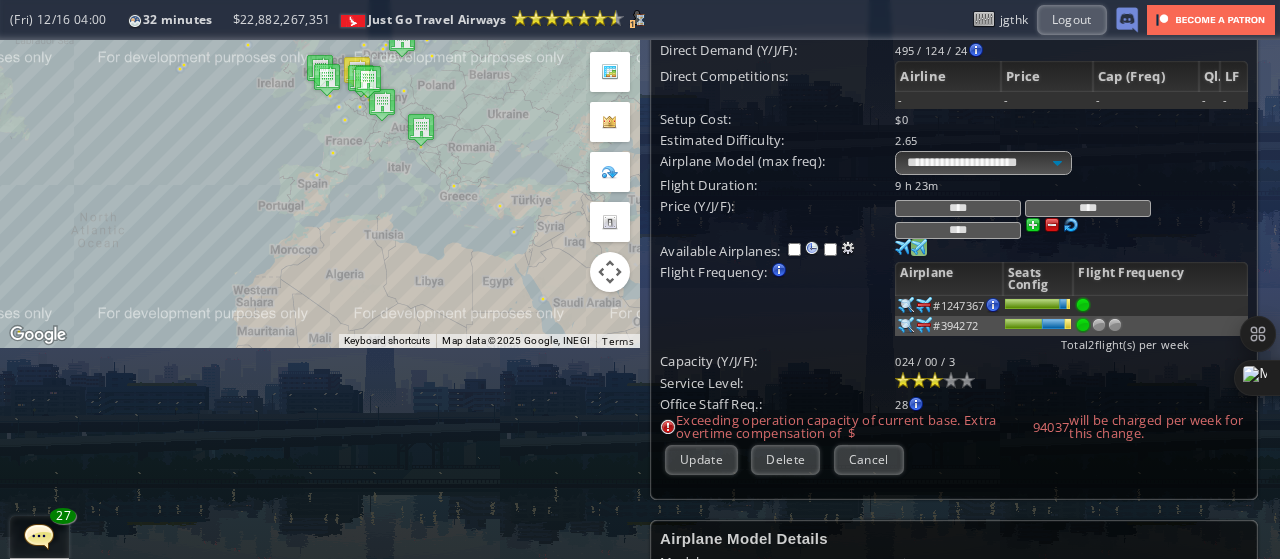 click at bounding box center [1115, 325] 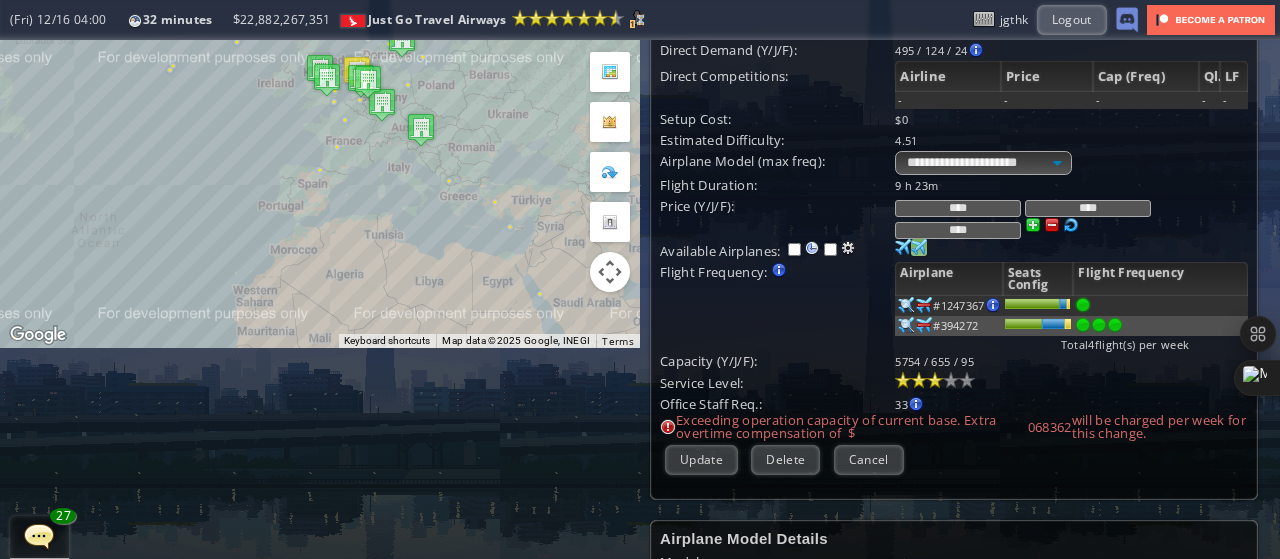click at bounding box center (906, 305) 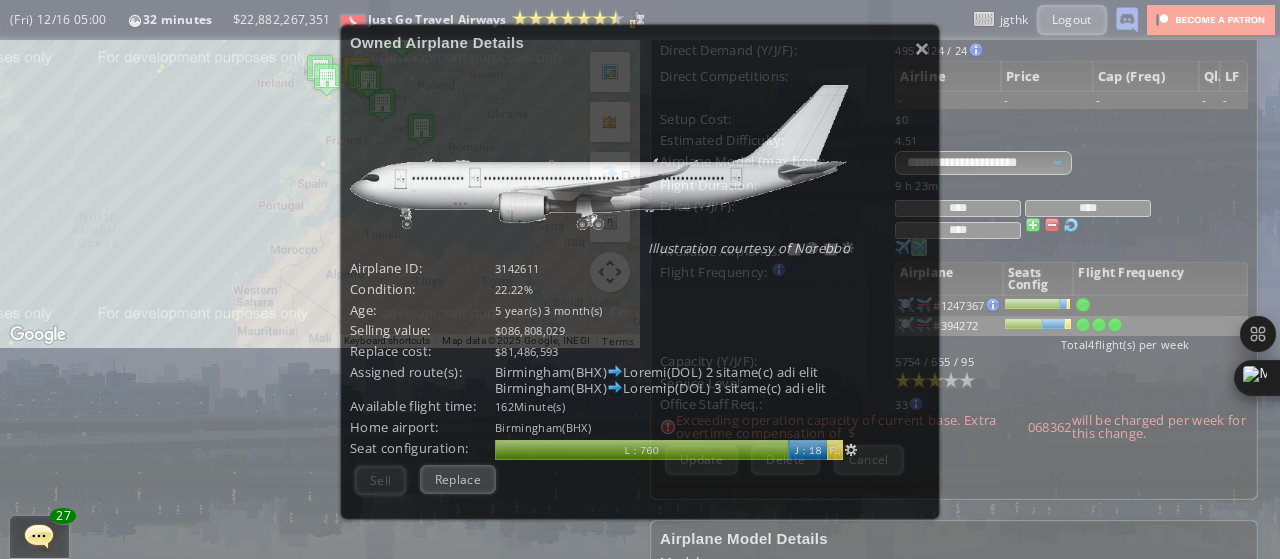 scroll, scrollTop: 168, scrollLeft: 0, axis: vertical 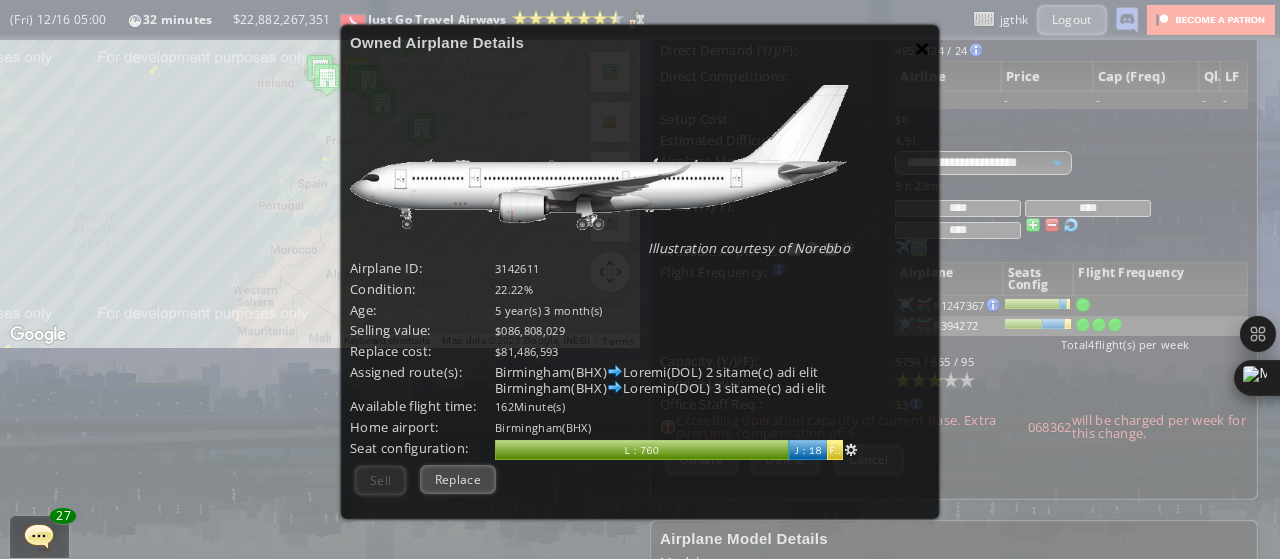 click on "×" at bounding box center [922, 48] 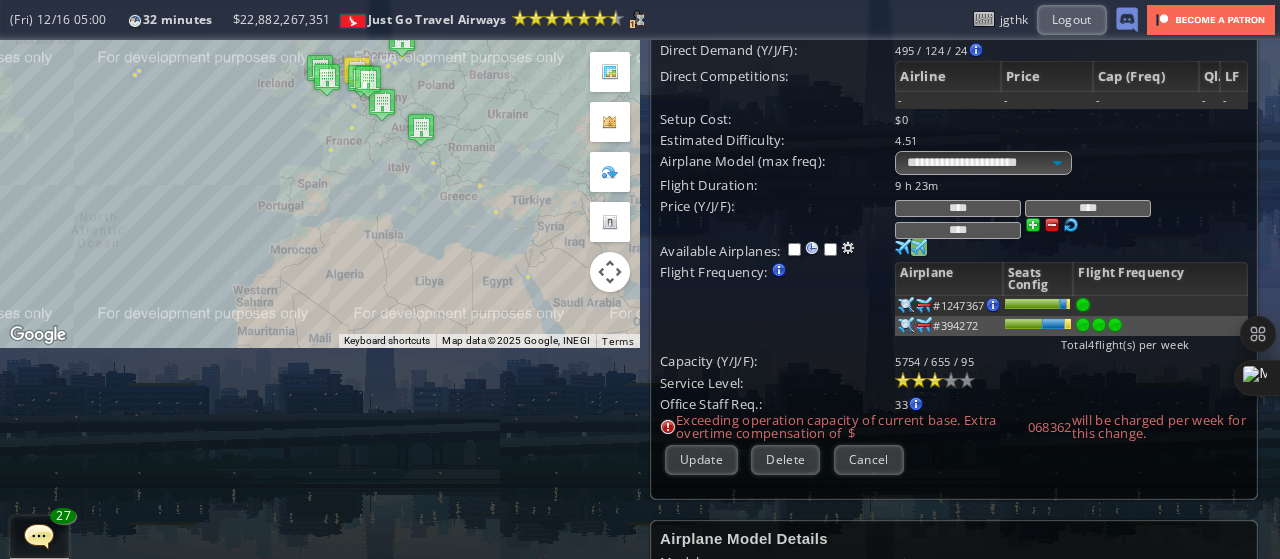 click at bounding box center [906, 305] 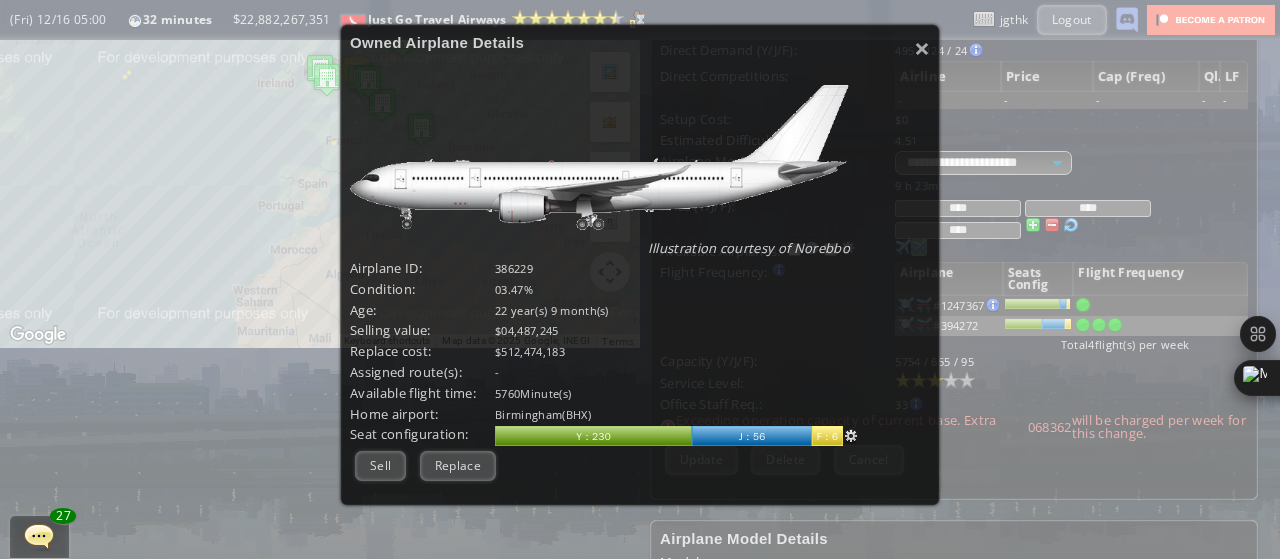 scroll, scrollTop: 168, scrollLeft: 0, axis: vertical 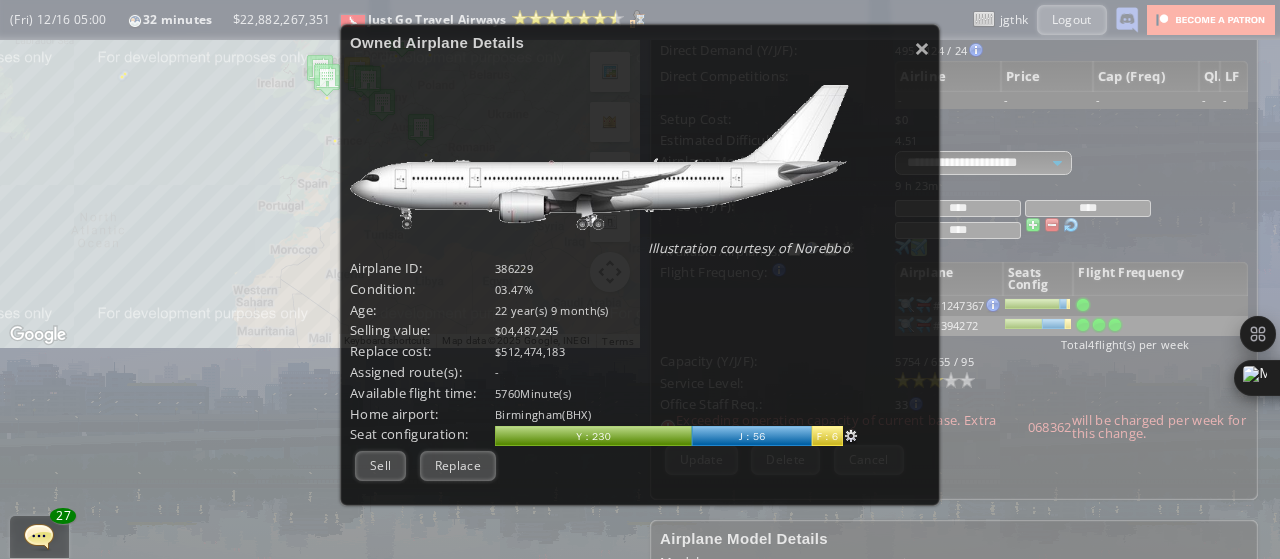 click at bounding box center (851, 436) 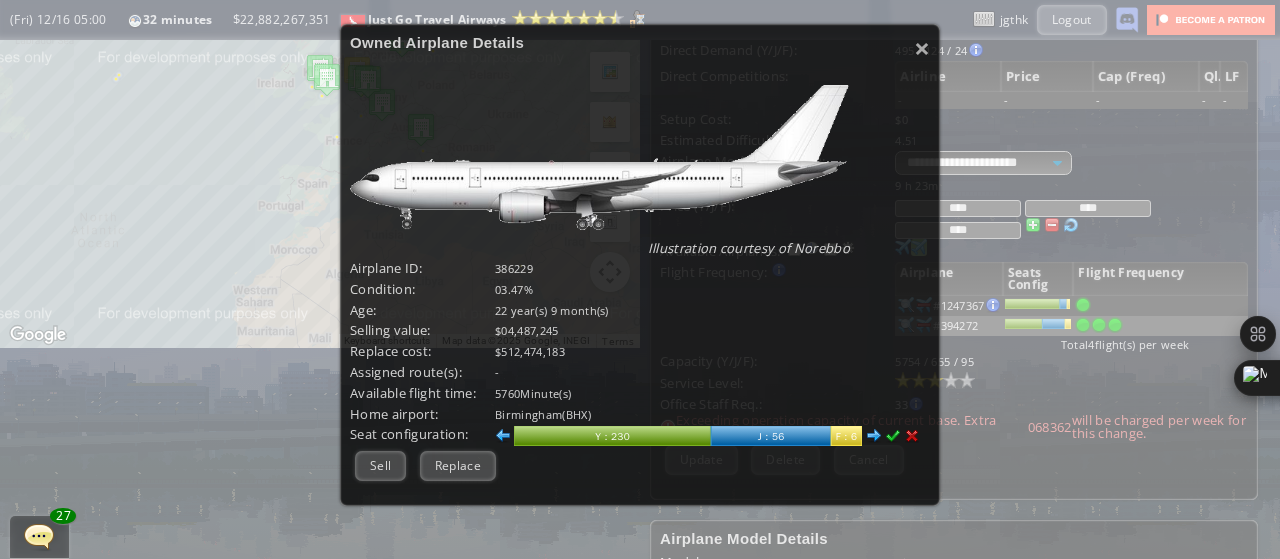 click at bounding box center [503, 436] 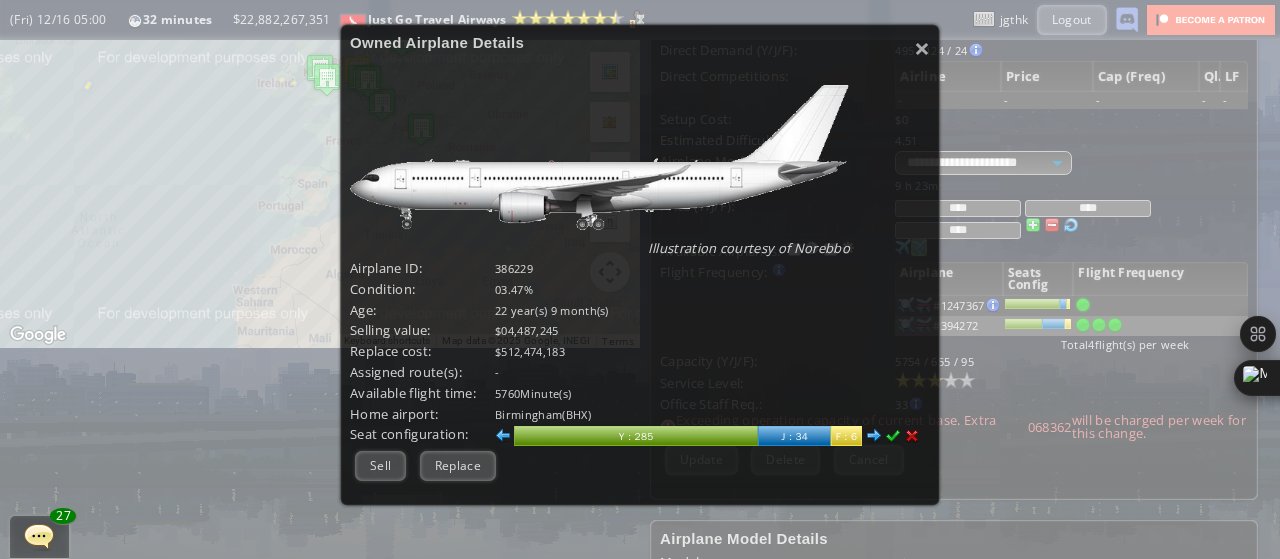 click at bounding box center (874, 436) 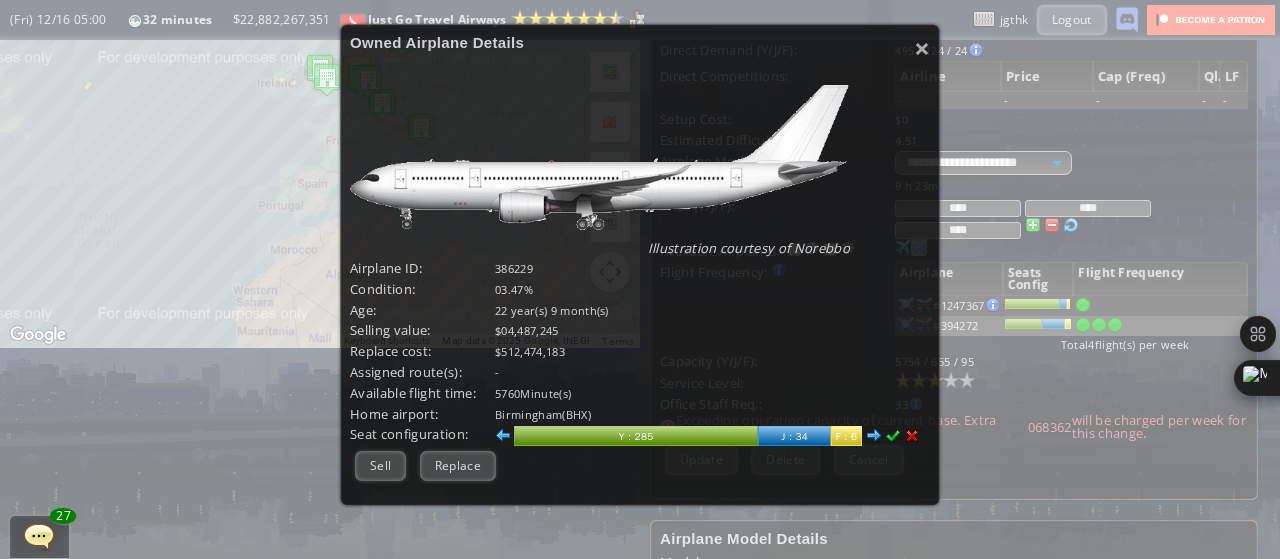click at bounding box center (0, 0) 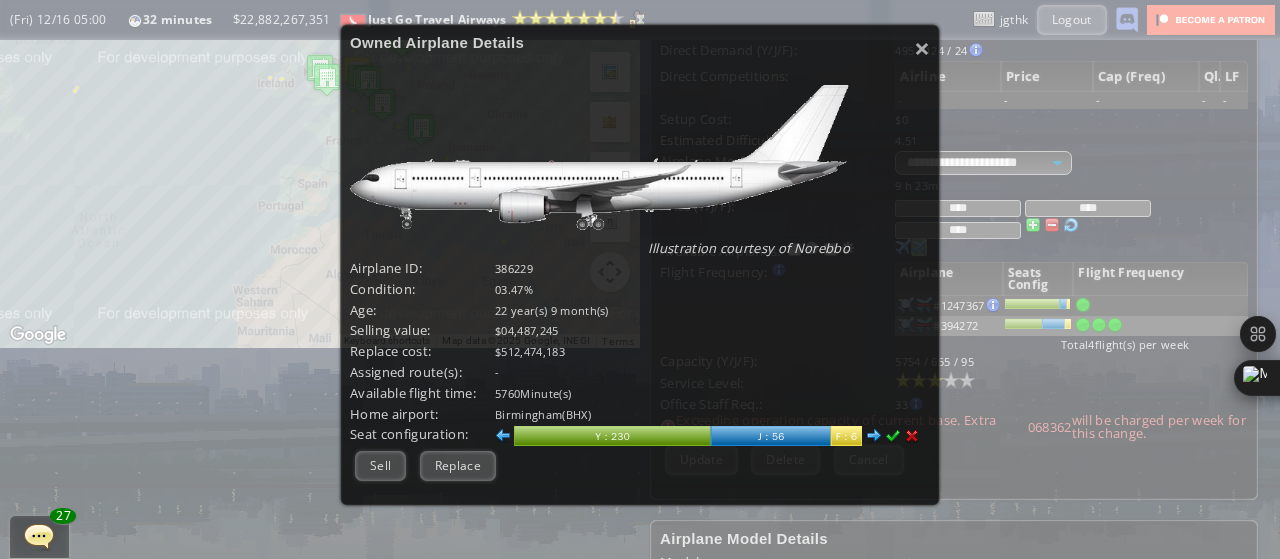 click at bounding box center (874, 436) 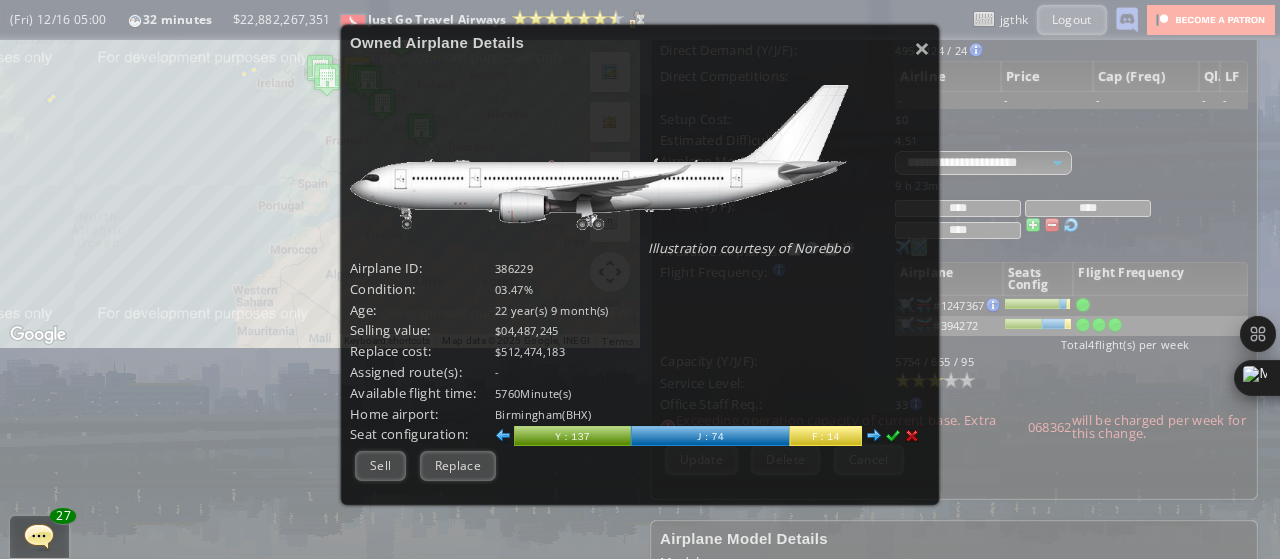click at bounding box center [859, 438] 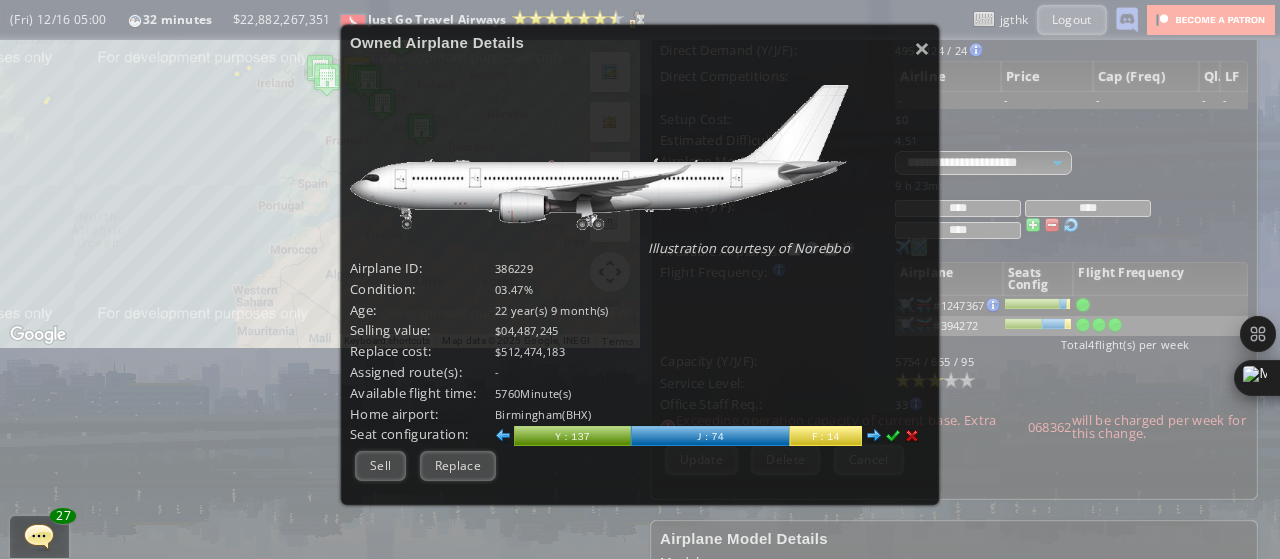 click at bounding box center (874, 436) 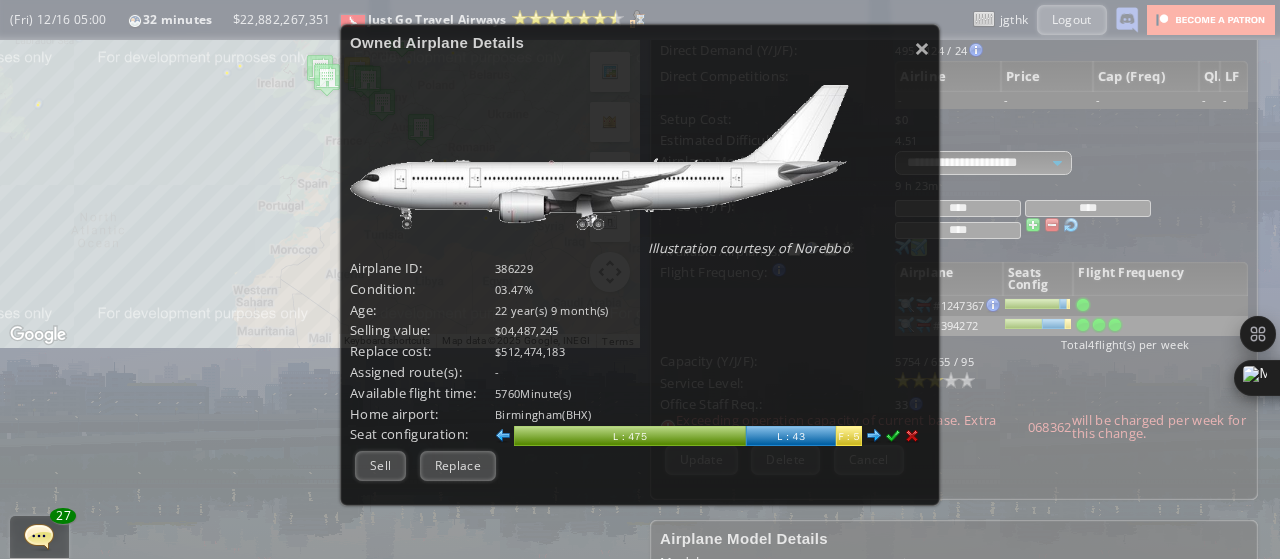 click at bounding box center (874, 436) 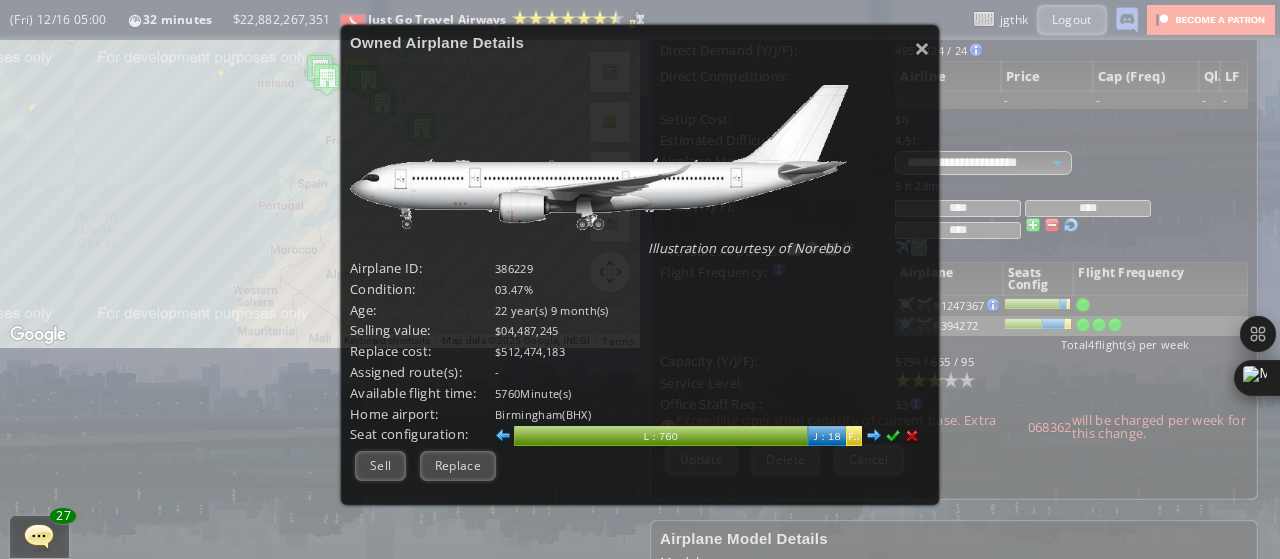 click at bounding box center [874, 436] 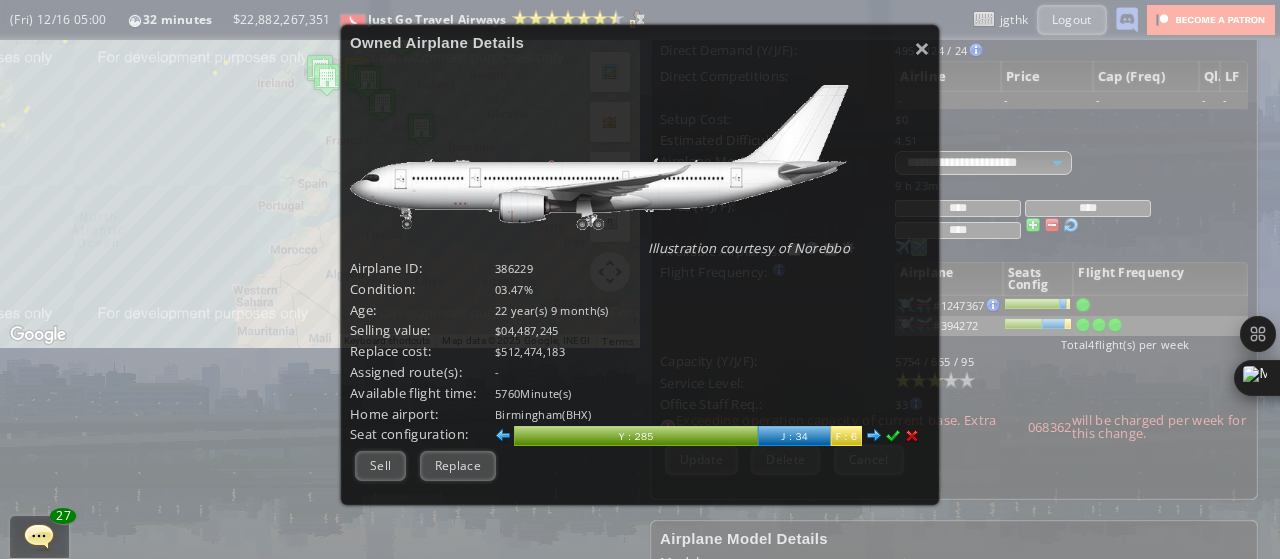 click at bounding box center (874, 436) 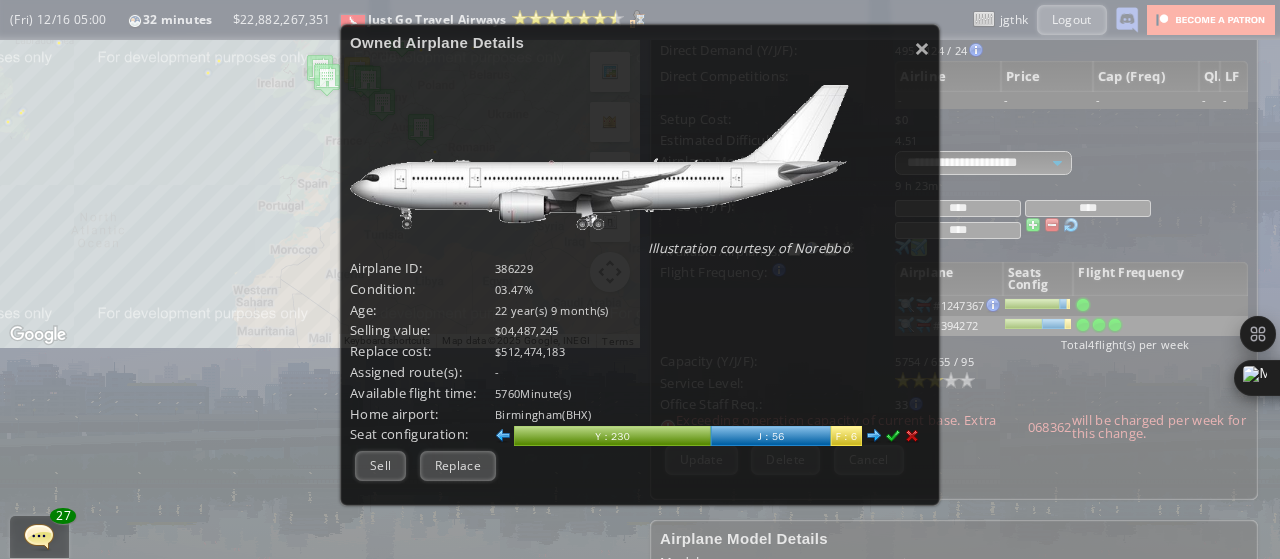 click at bounding box center [874, 436] 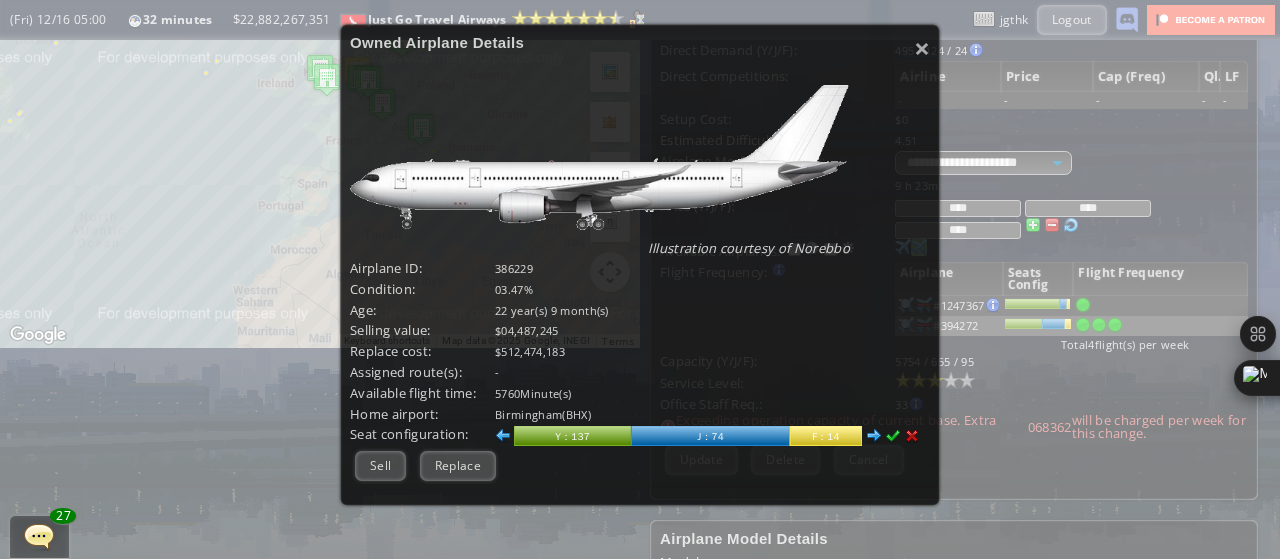 click at bounding box center (874, 436) 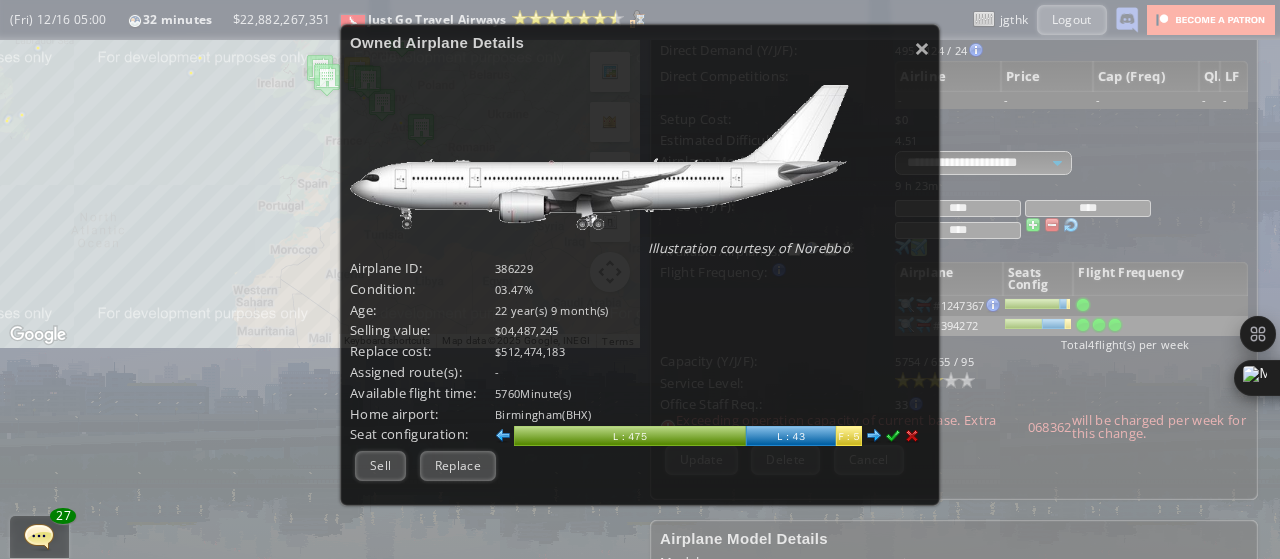 click at bounding box center (874, 436) 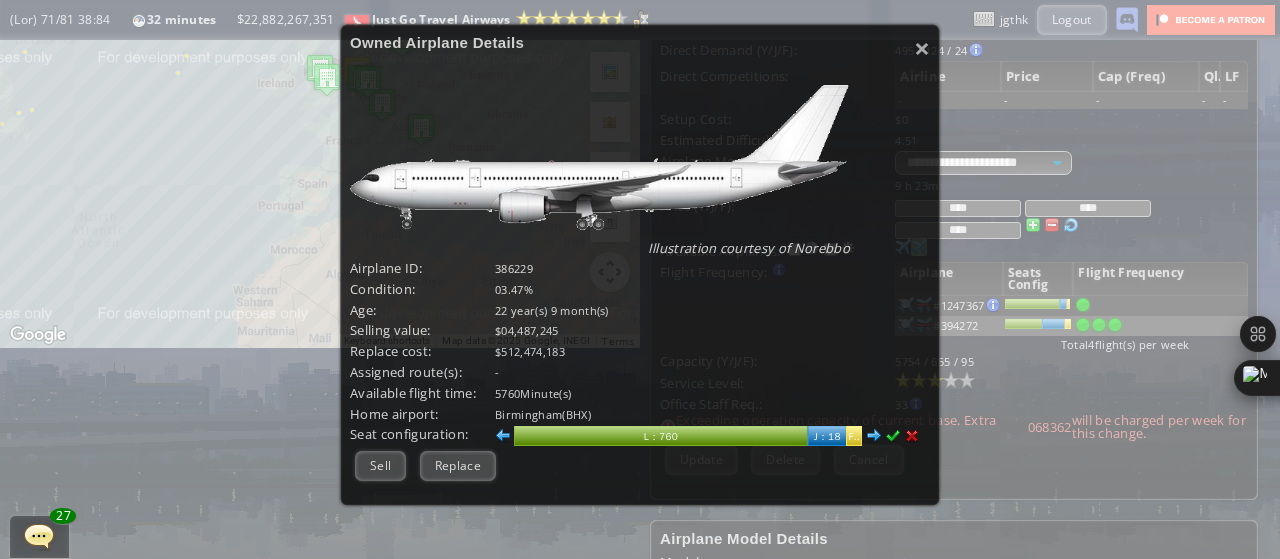 click at bounding box center [893, 436] 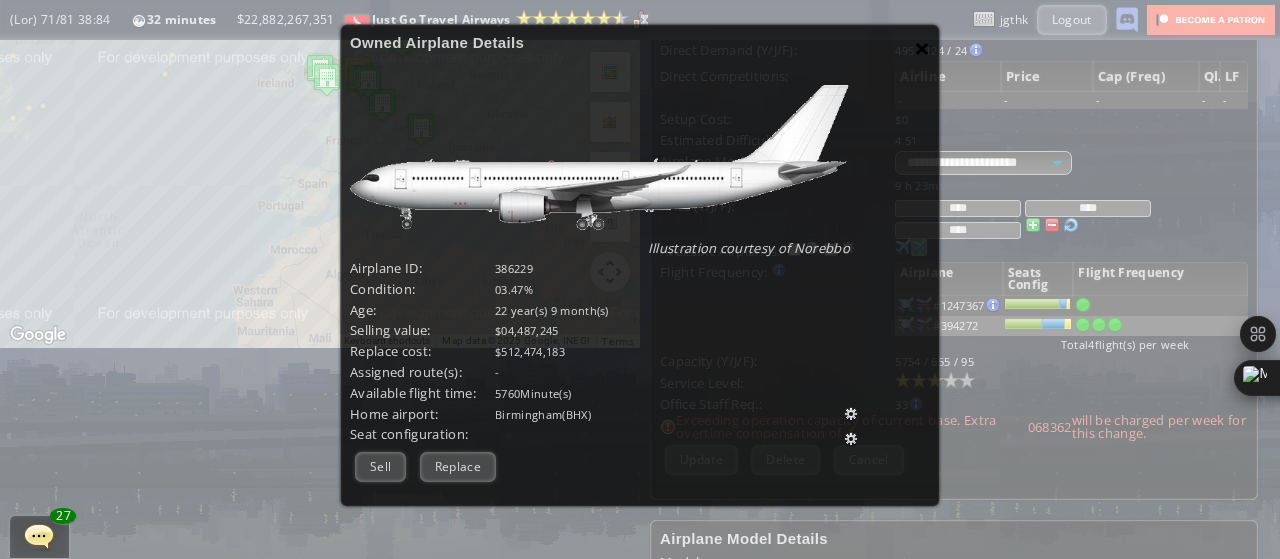 click on "×" at bounding box center (922, 48) 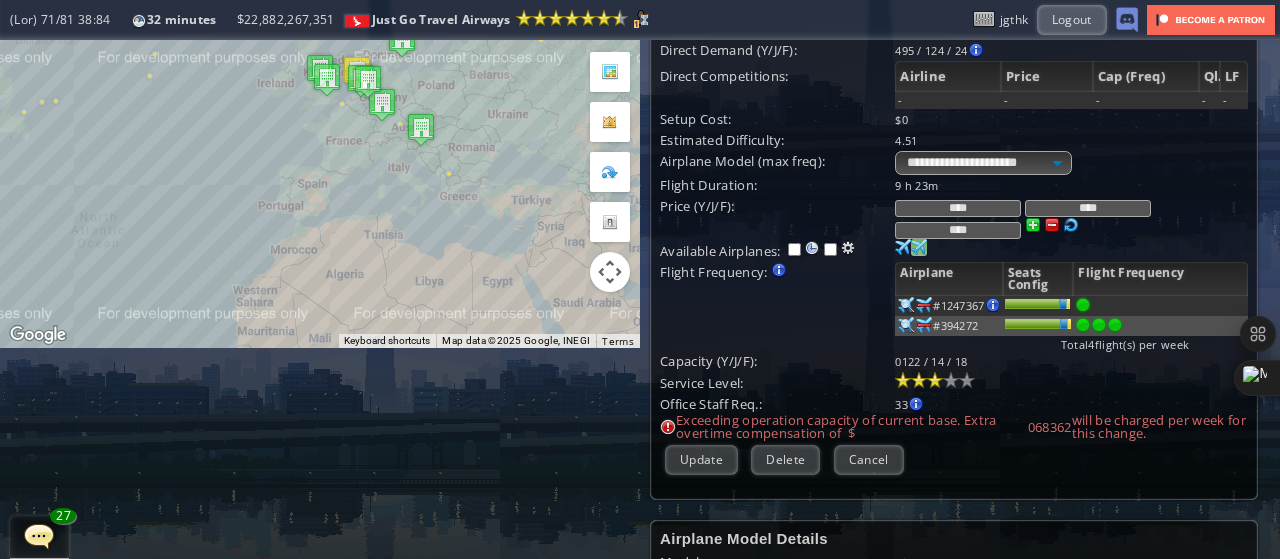 scroll, scrollTop: 589, scrollLeft: 0, axis: vertical 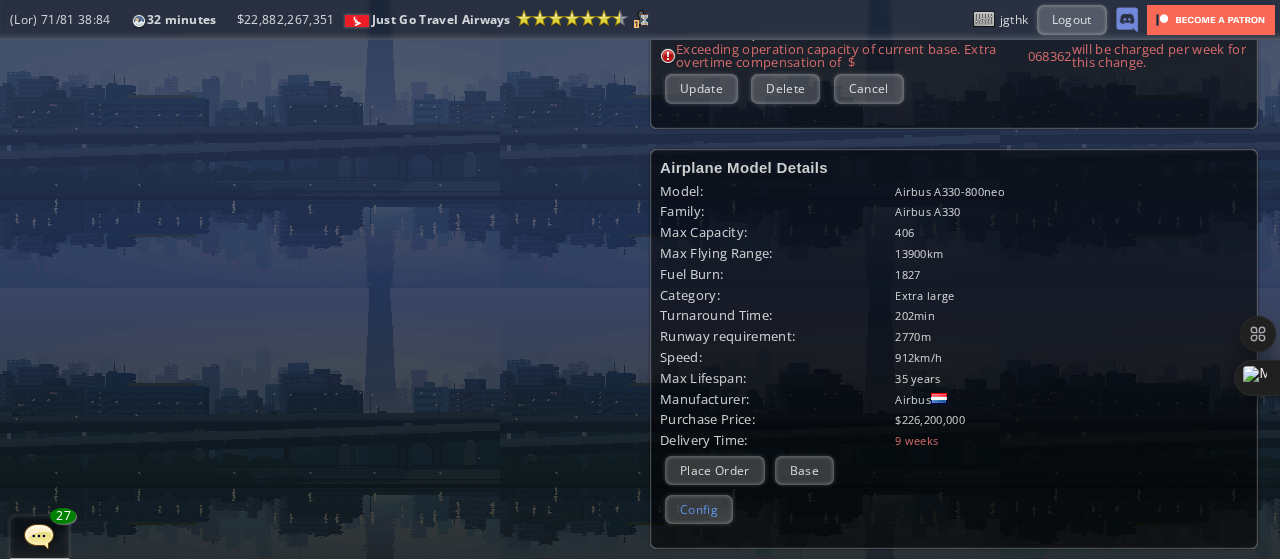 click on "Config" at bounding box center [699, 509] 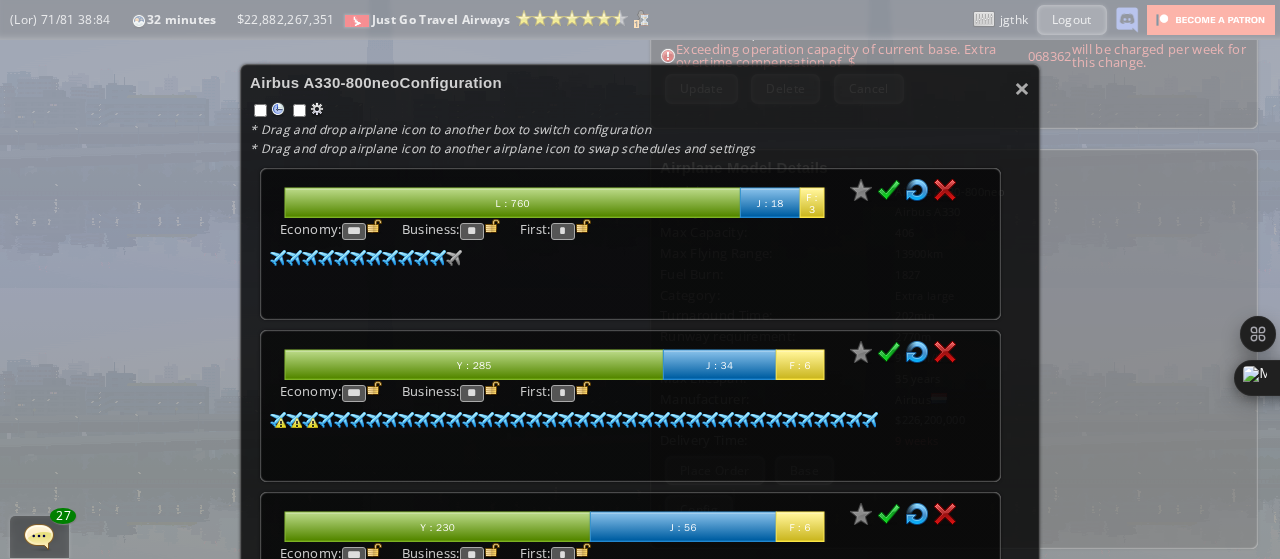 click on "*" at bounding box center (563, 231) 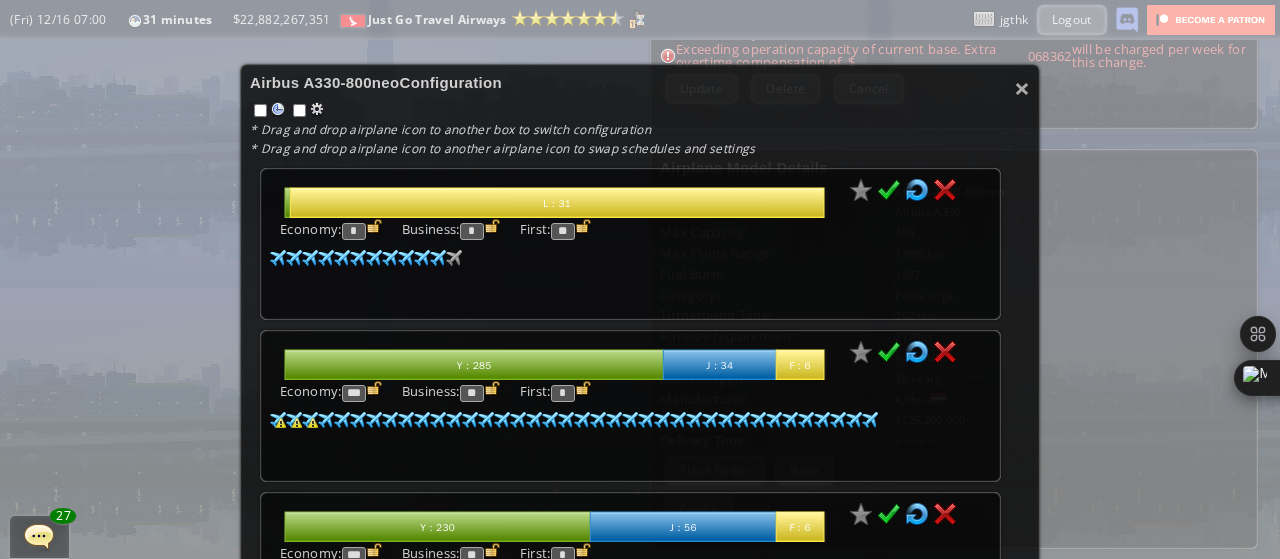 type on "**" 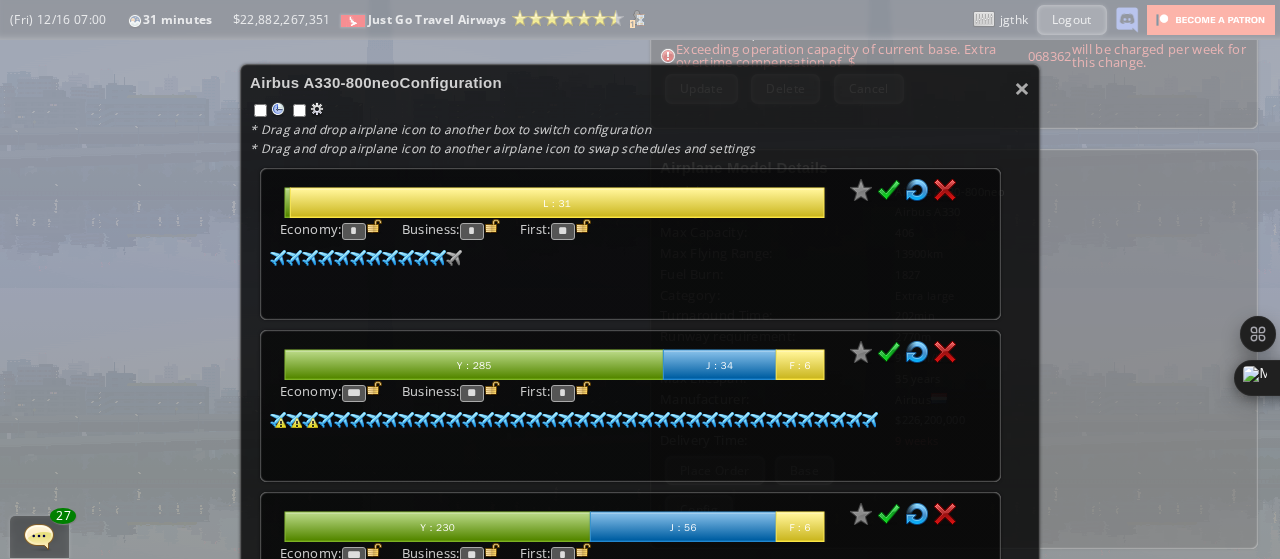 click at bounding box center (861, 190) 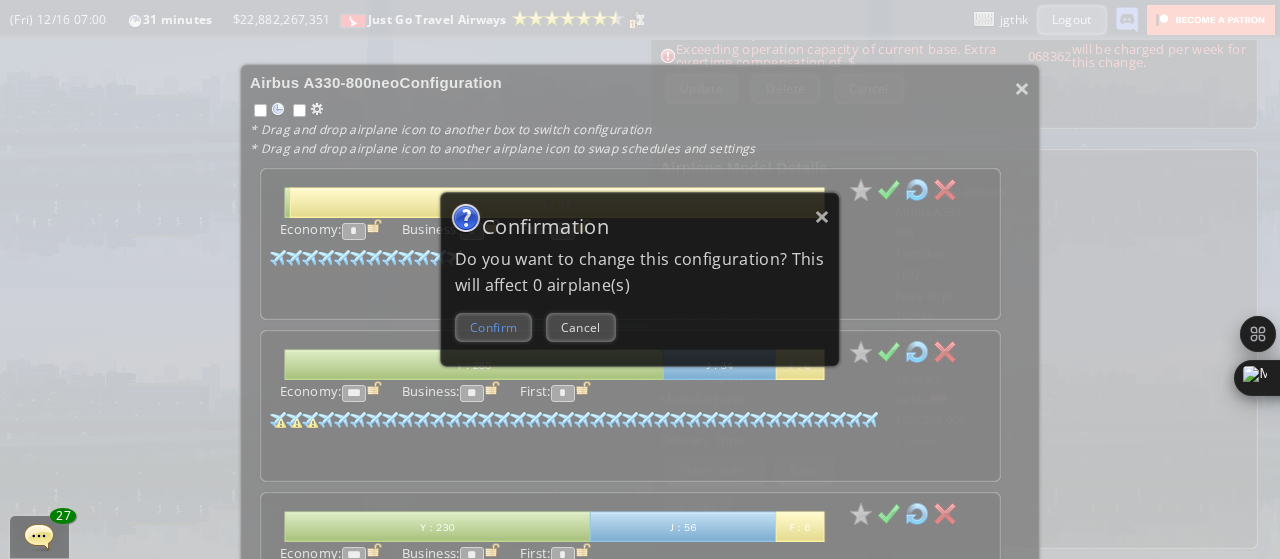click on "Confirm" at bounding box center (493, 327) 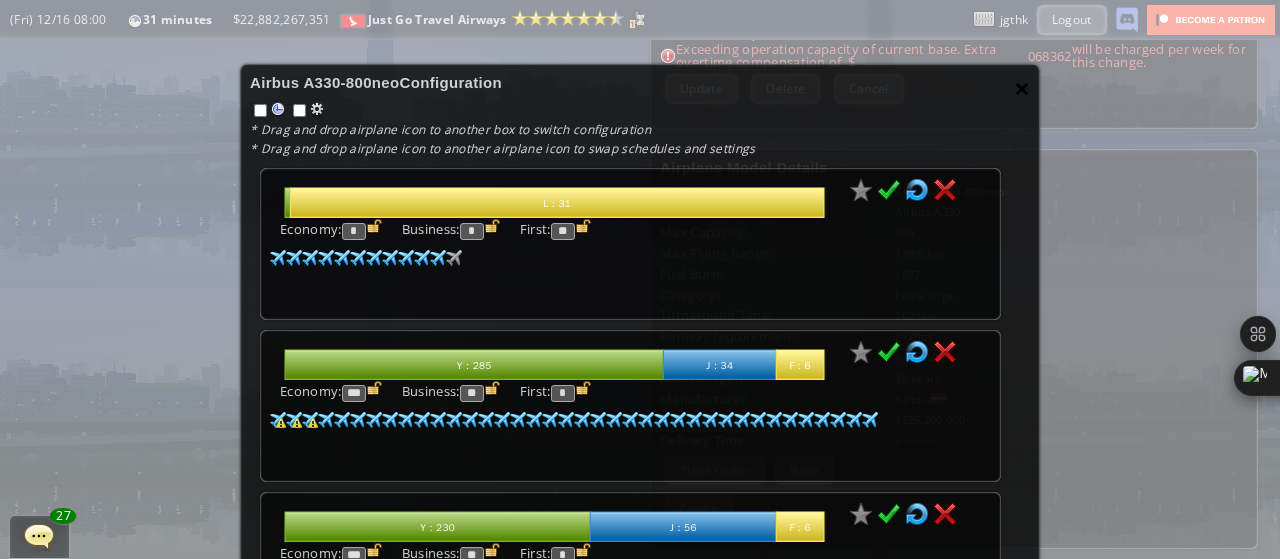 click on "×" at bounding box center (1022, 88) 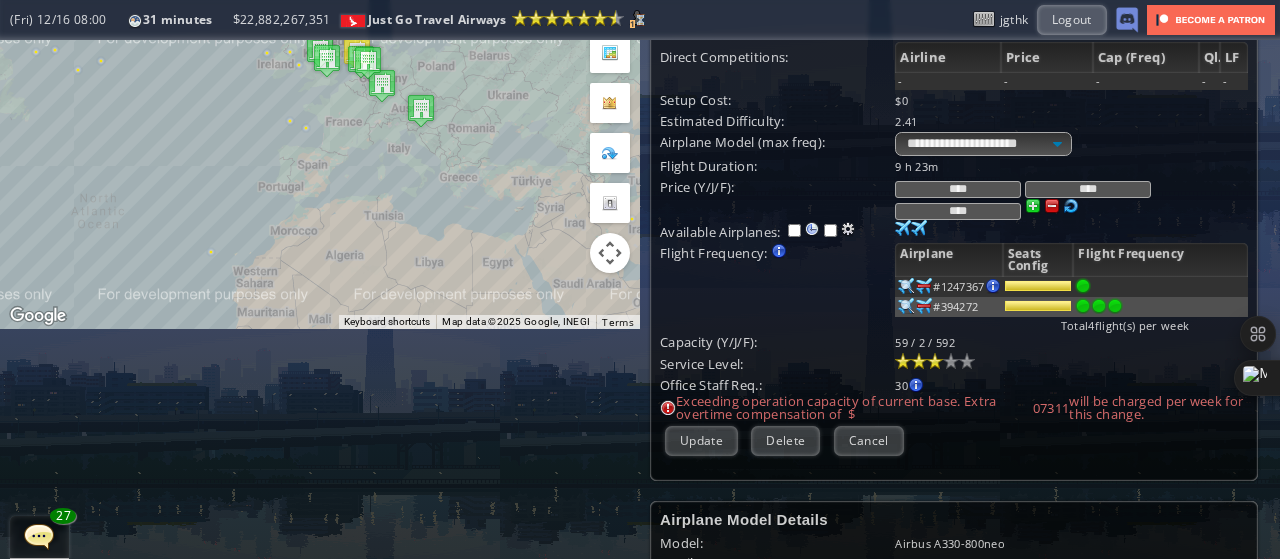 scroll, scrollTop: 198, scrollLeft: 0, axis: vertical 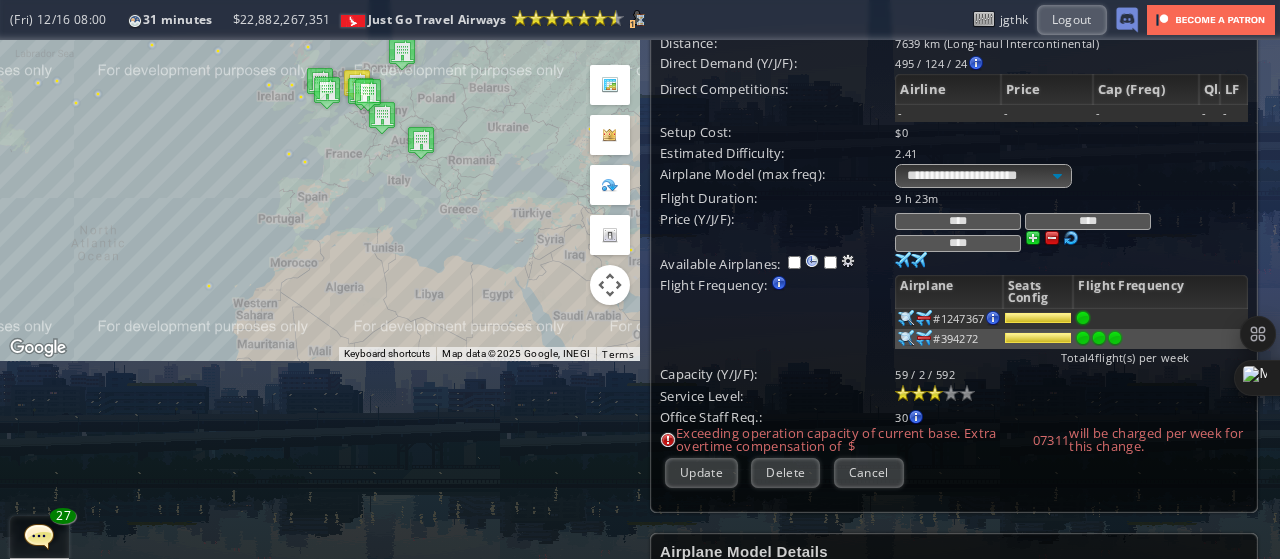 click on "Loremip Dolorsi
Amet:
Consectetu(ADI)
El:
Seddoei(TEM)
Incidi Utla:
ET 430
Dolorema:
4964 al (Enim-admi Veniamquisnostru)
Exercita:
Ullamc L408-894nis(6)
Aliqu:
$3831 / $7121 / $7013
Exeacom Consequ:
Duisaut irurein re voluptatev es:
- Cillu Fug nul Paria
- Excepte Sint occae cup nonpr
- Suntcul quio Deserun Mollita
64 Ides" at bounding box center (954, 182) 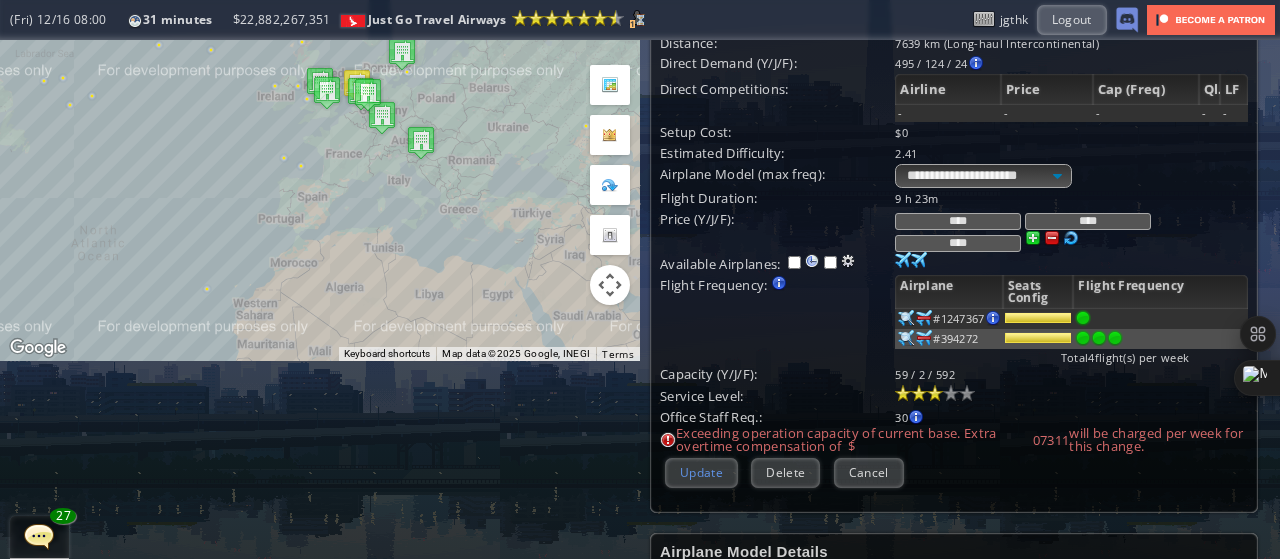 click on "Update" at bounding box center [701, 472] 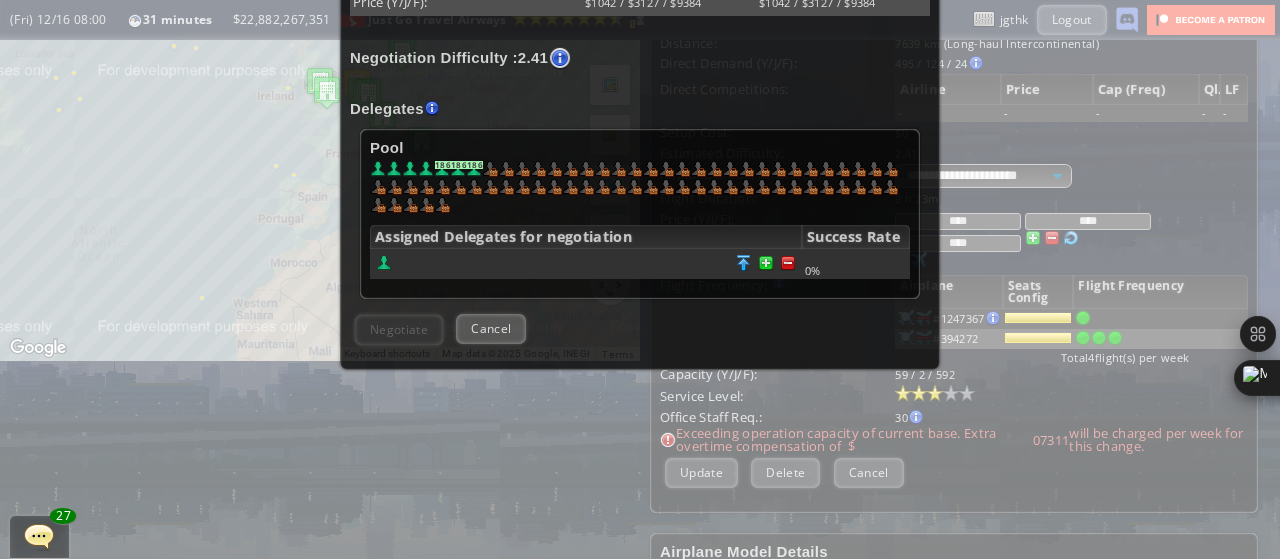 click on "Lore
062 649 453
Ipsumdol Sitametco adi elitseddoei
Tempori Utla
5%" at bounding box center [640, 214] 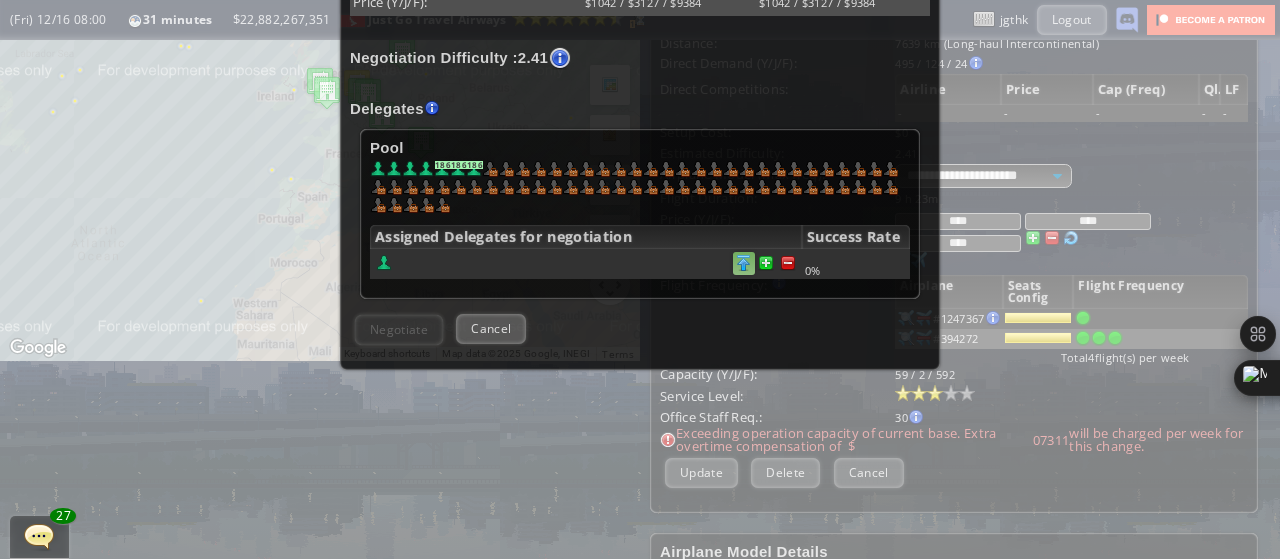 click at bounding box center [744, 263] 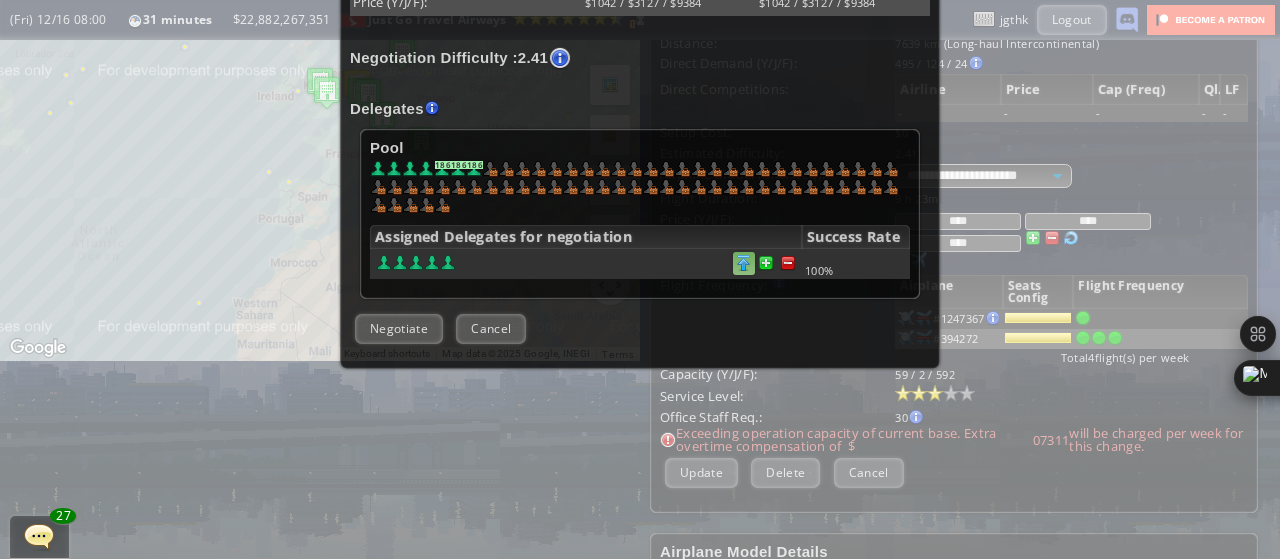 scroll, scrollTop: 587, scrollLeft: 0, axis: vertical 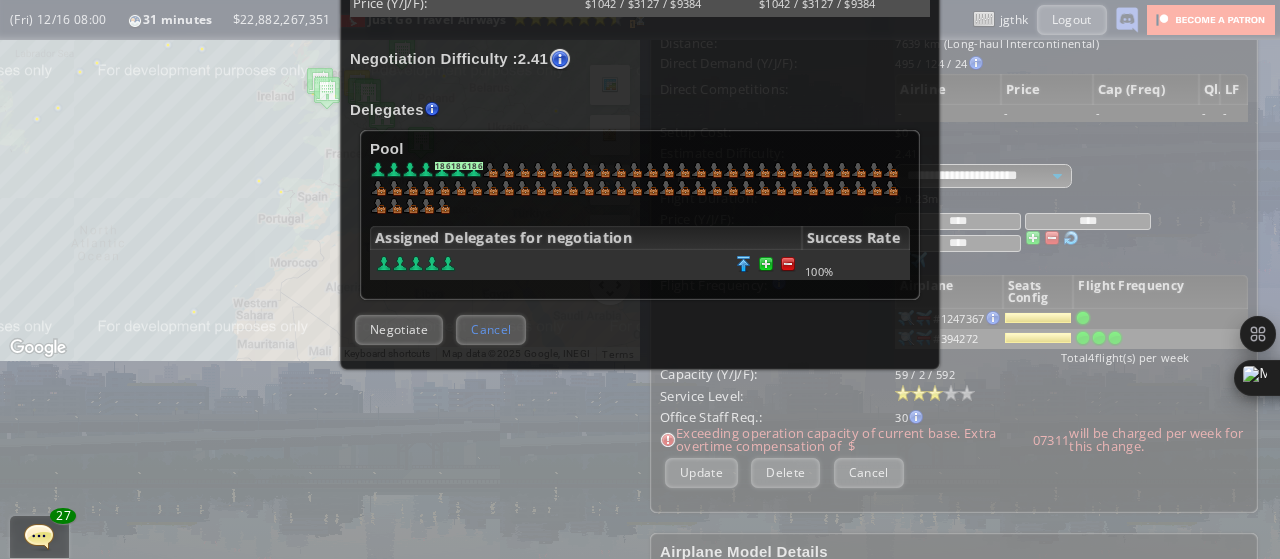 click on "Cancel" at bounding box center [491, 329] 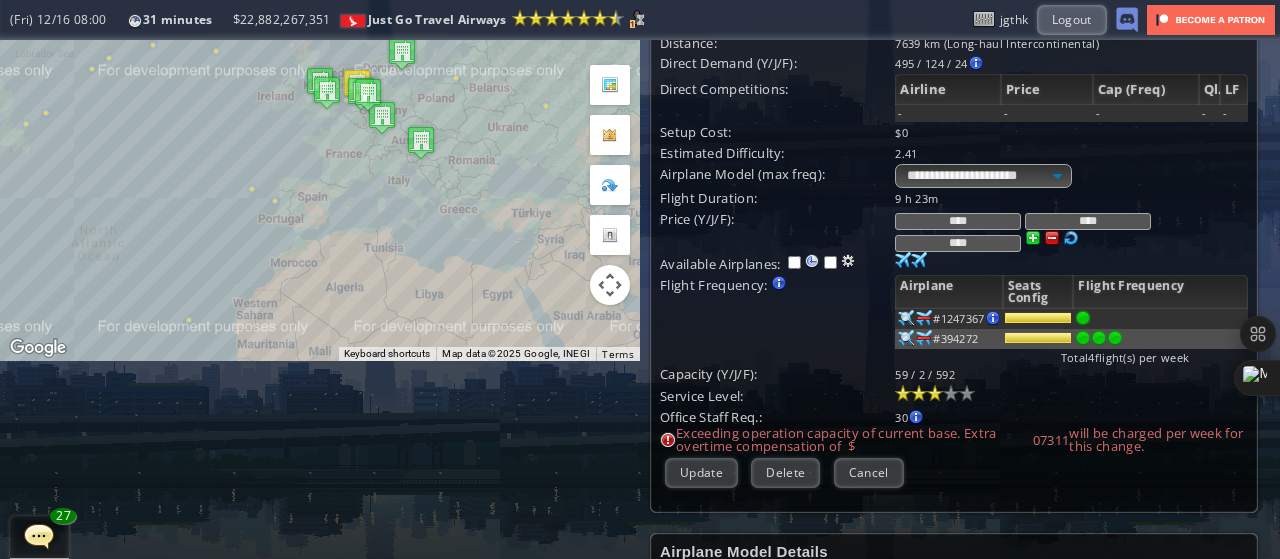 click at bounding box center [7, 279] 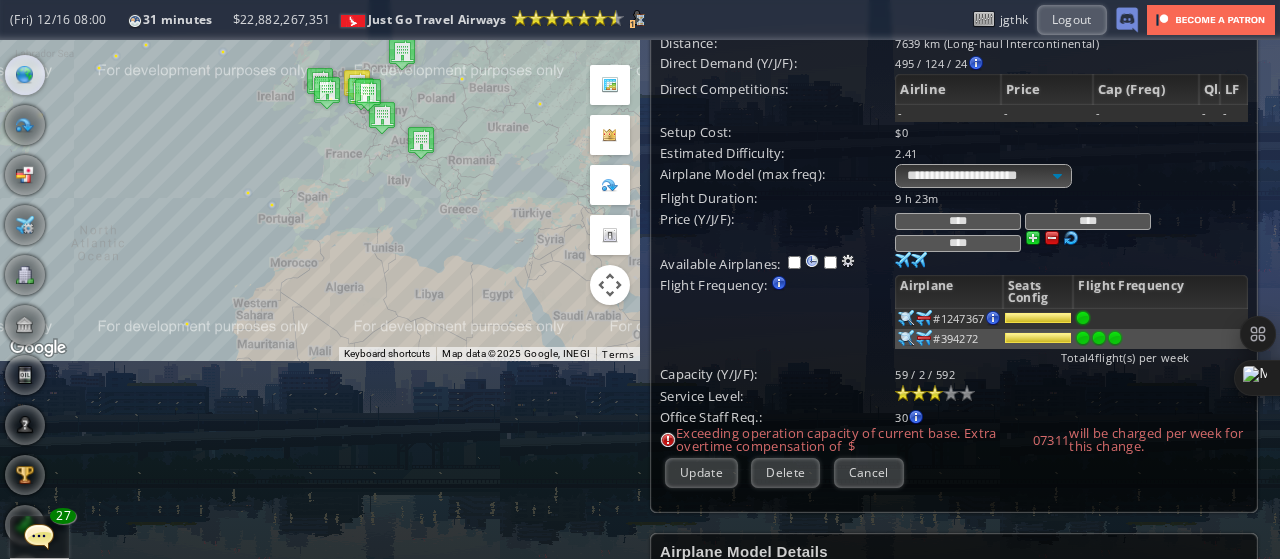 scroll, scrollTop: 0, scrollLeft: 0, axis: both 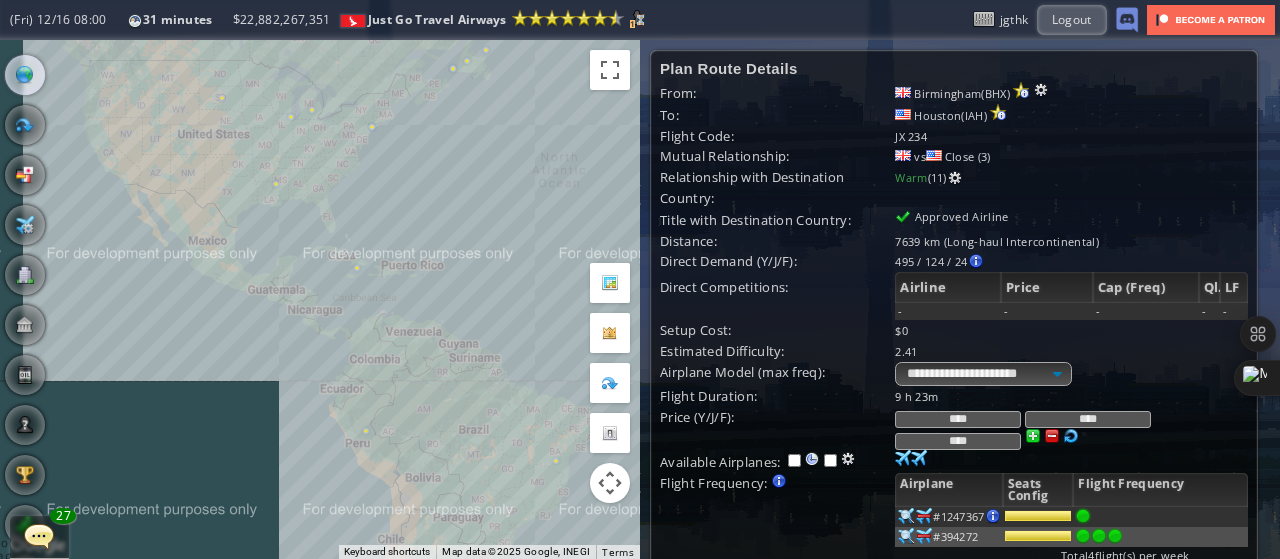 click on "To navigate, press the arrow keys." at bounding box center (320, 299) 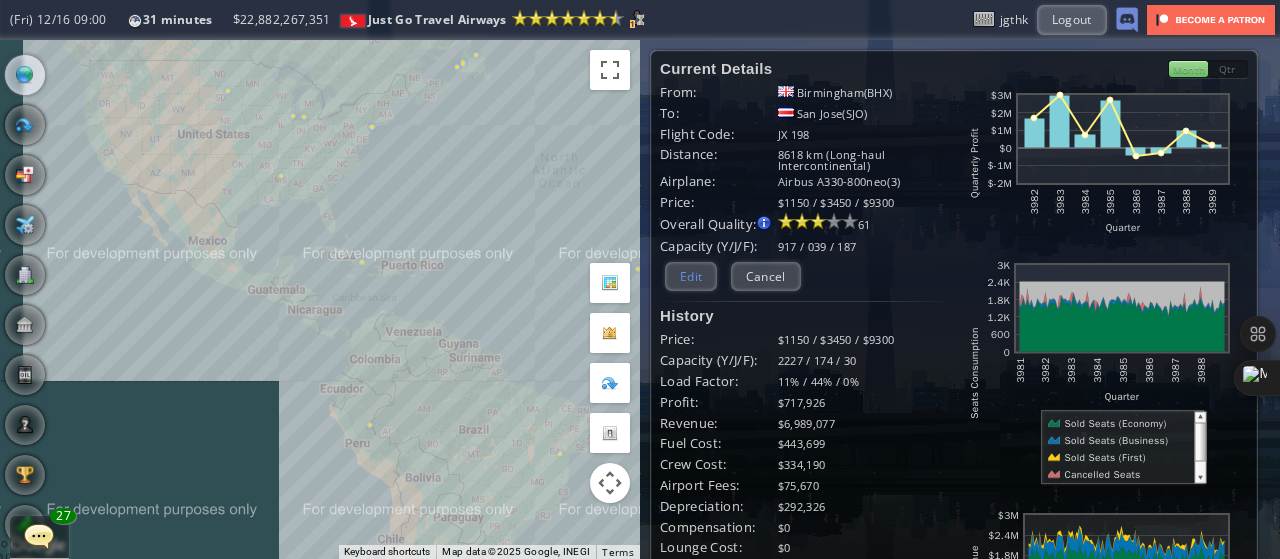 click on "Edit" at bounding box center (691, 276) 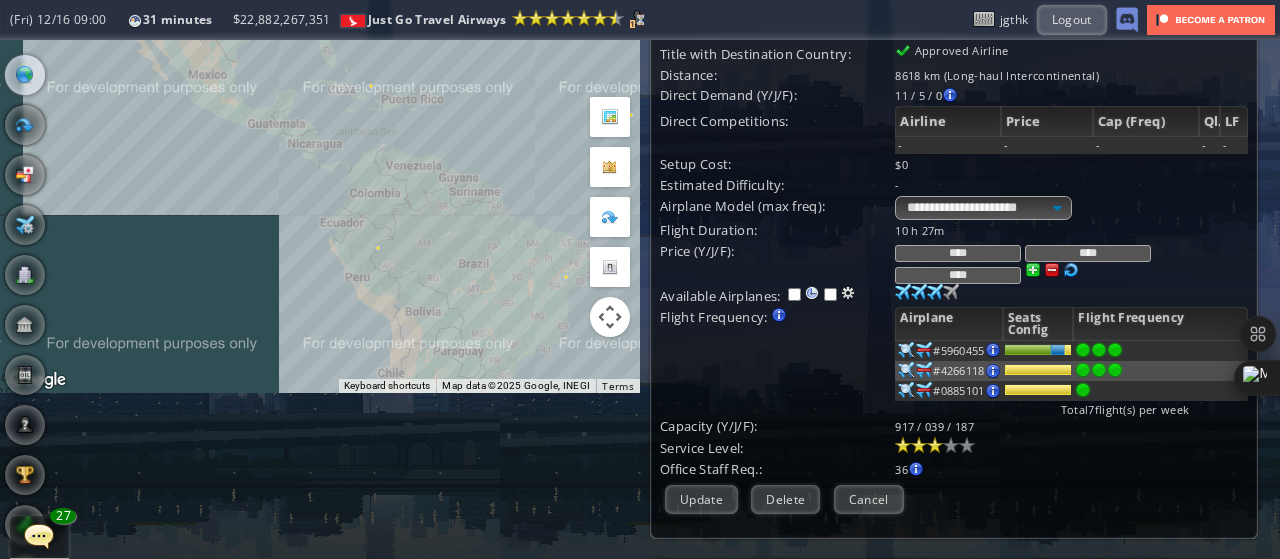 scroll, scrollTop: 192, scrollLeft: 0, axis: vertical 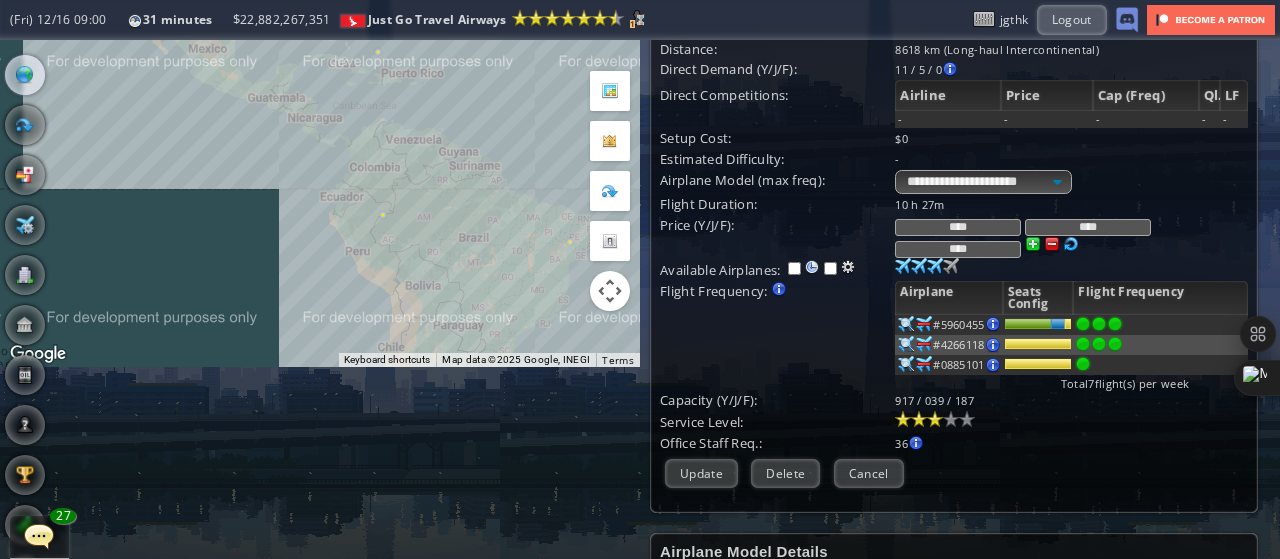 click at bounding box center [1083, 324] 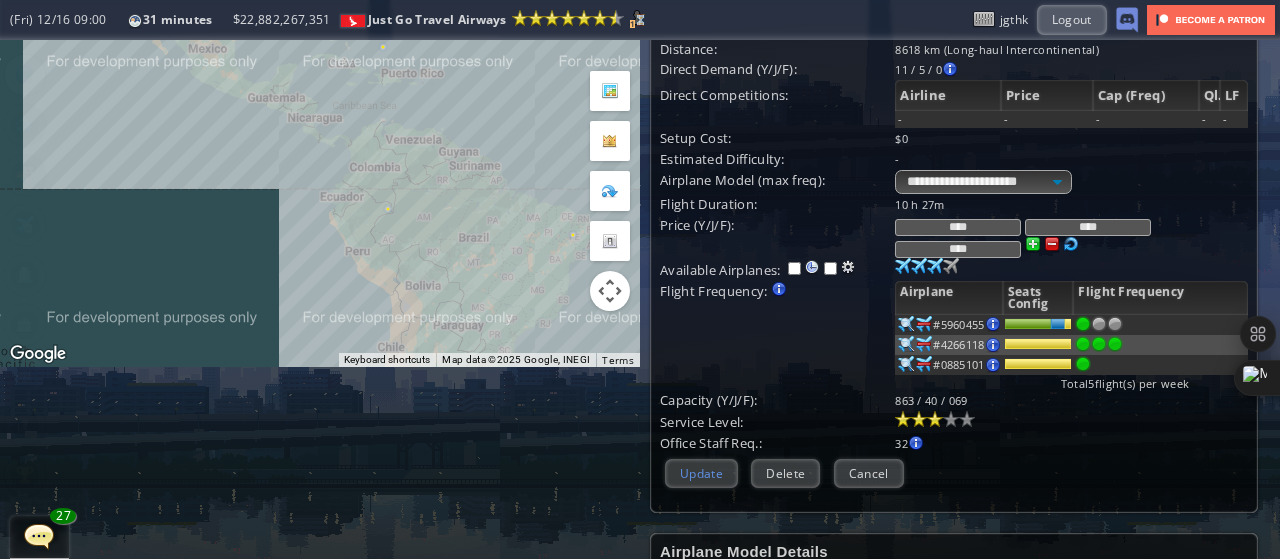 click on "Update" at bounding box center [701, 473] 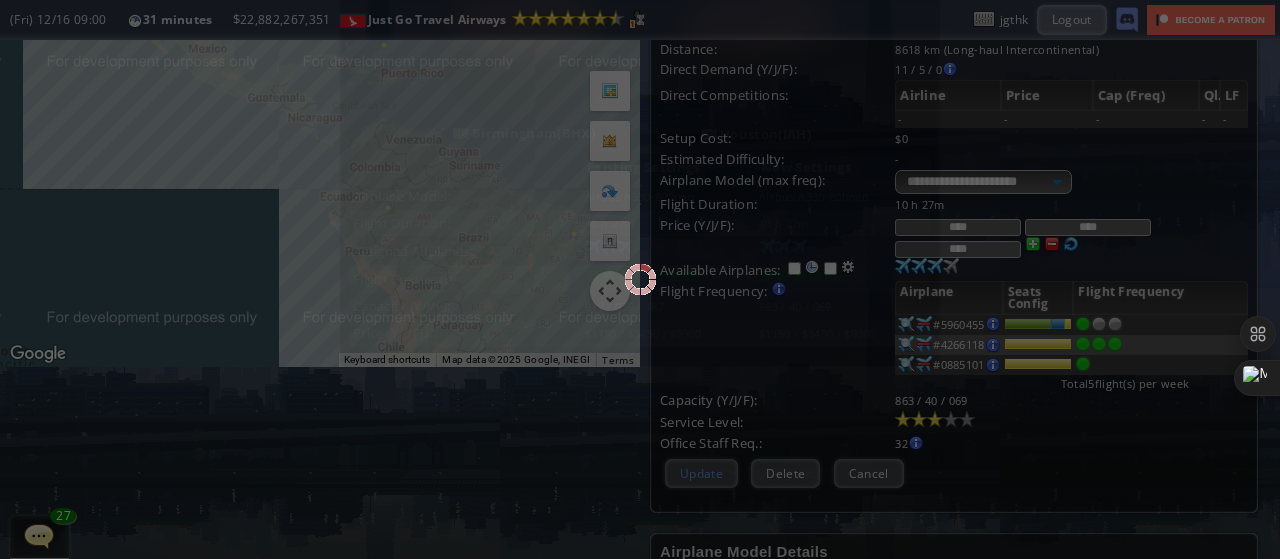 scroll, scrollTop: 252, scrollLeft: 0, axis: vertical 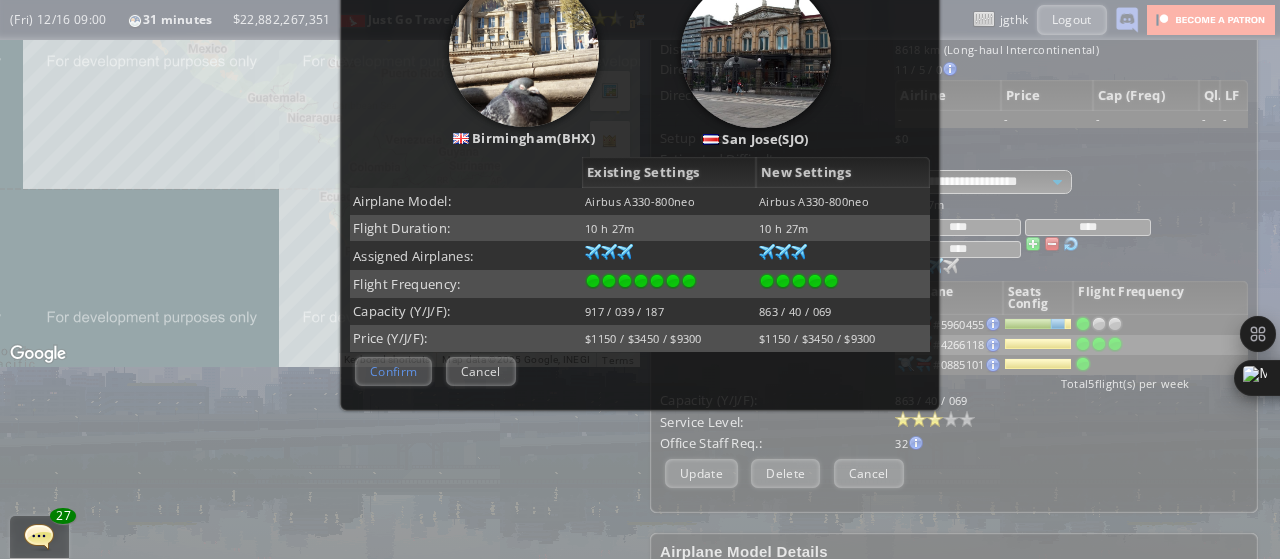 click on "Confirm" at bounding box center (393, 371) 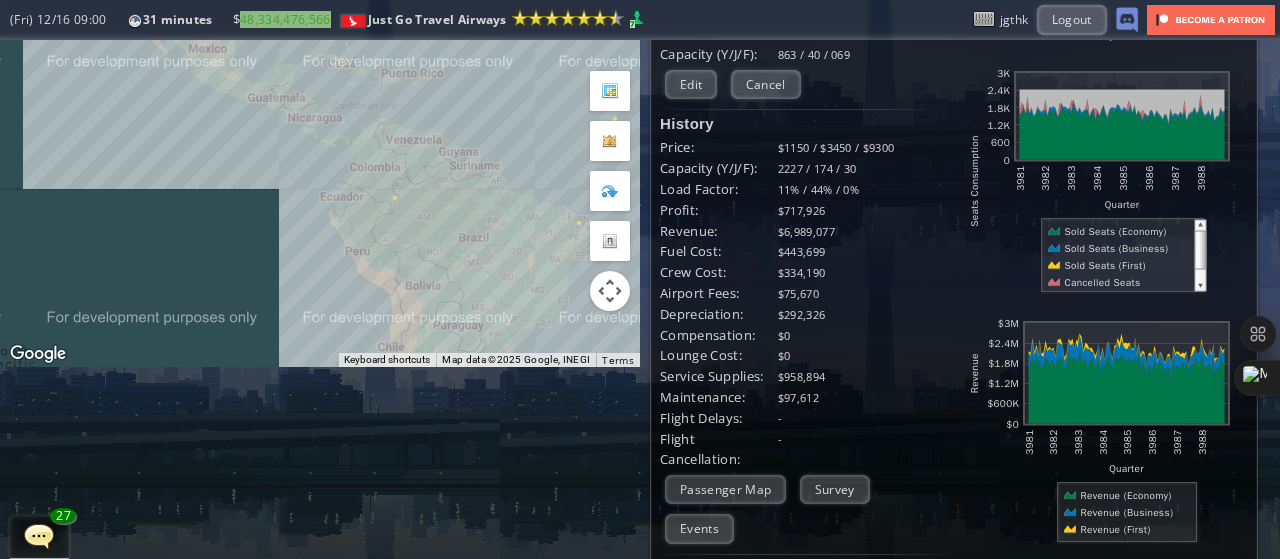 scroll, scrollTop: 0, scrollLeft: 0, axis: both 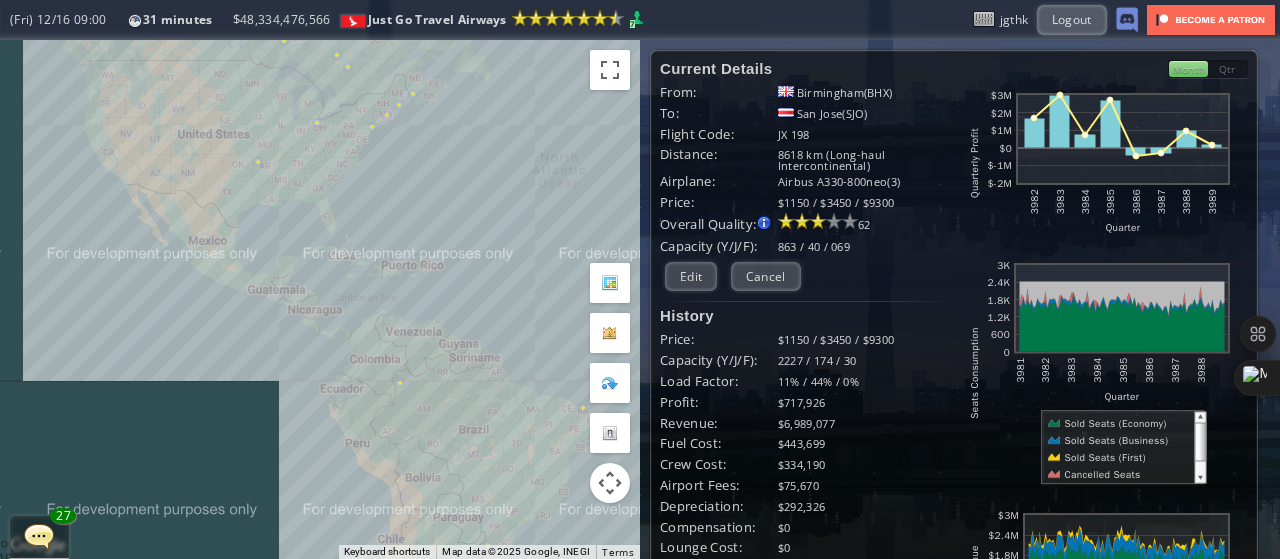click on "To navigate, press the arrow keys." at bounding box center [320, 299] 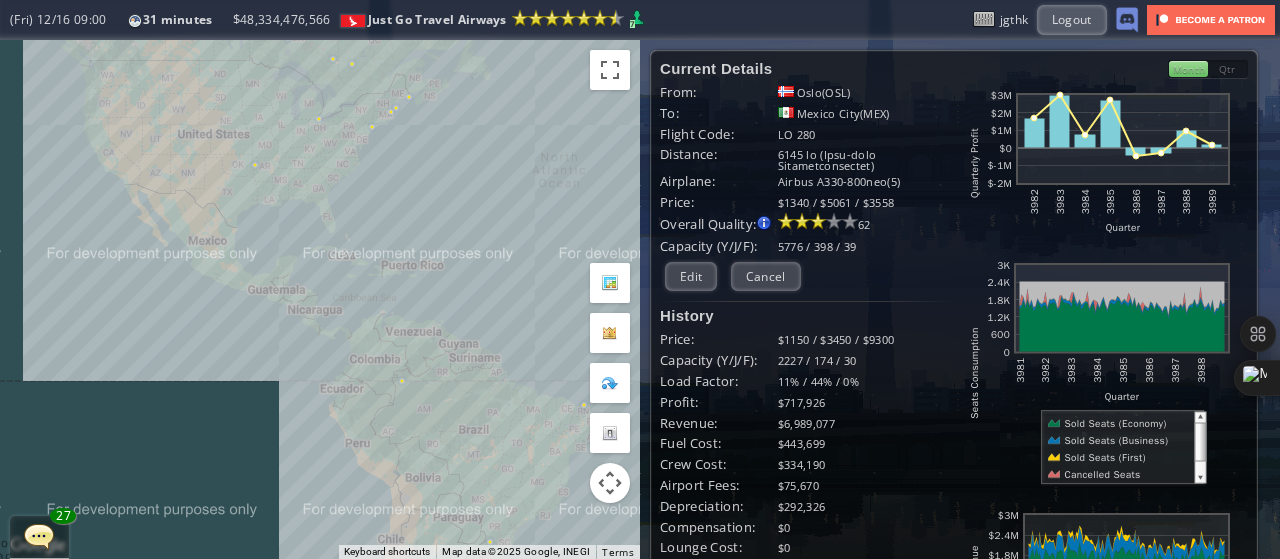 click on "To navigate, press the arrow keys." at bounding box center (320, 299) 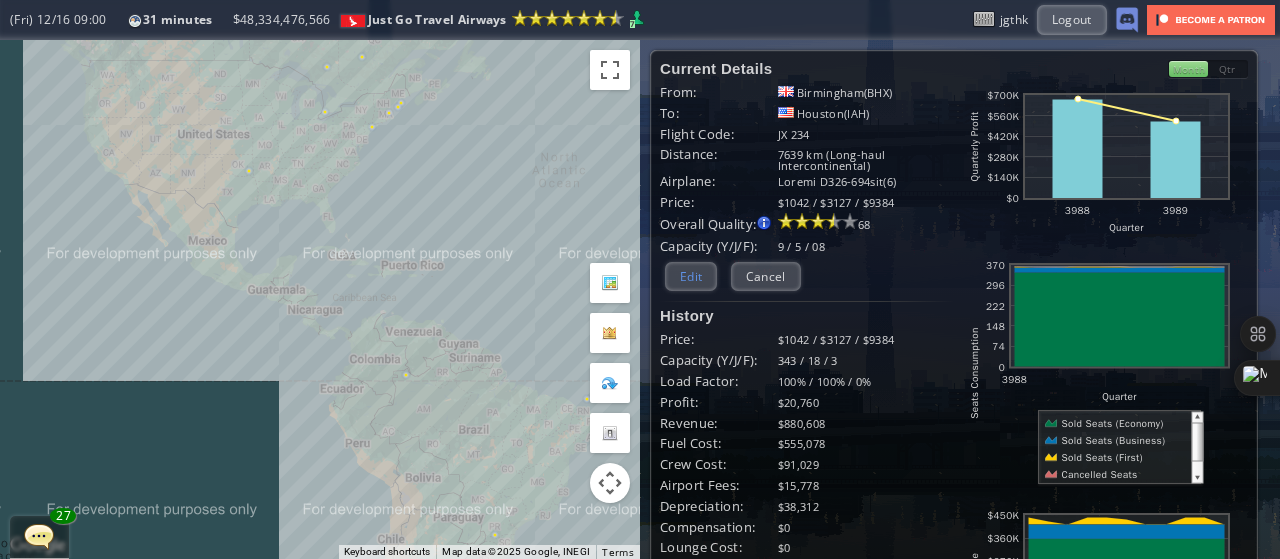 click on "Edit" at bounding box center [691, 276] 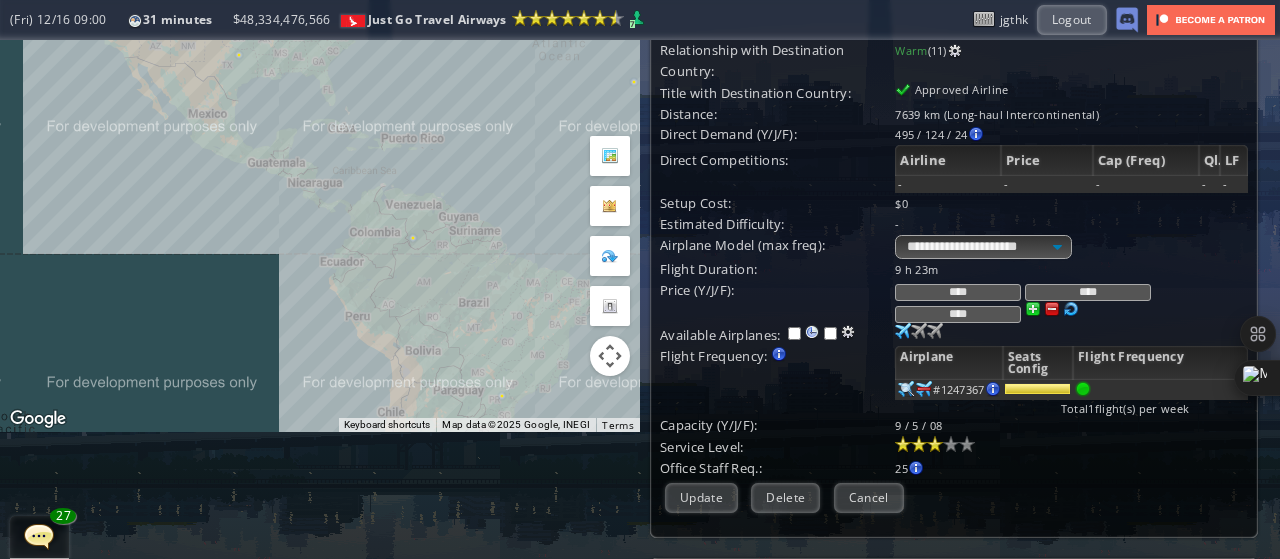 scroll, scrollTop: 169, scrollLeft: 0, axis: vertical 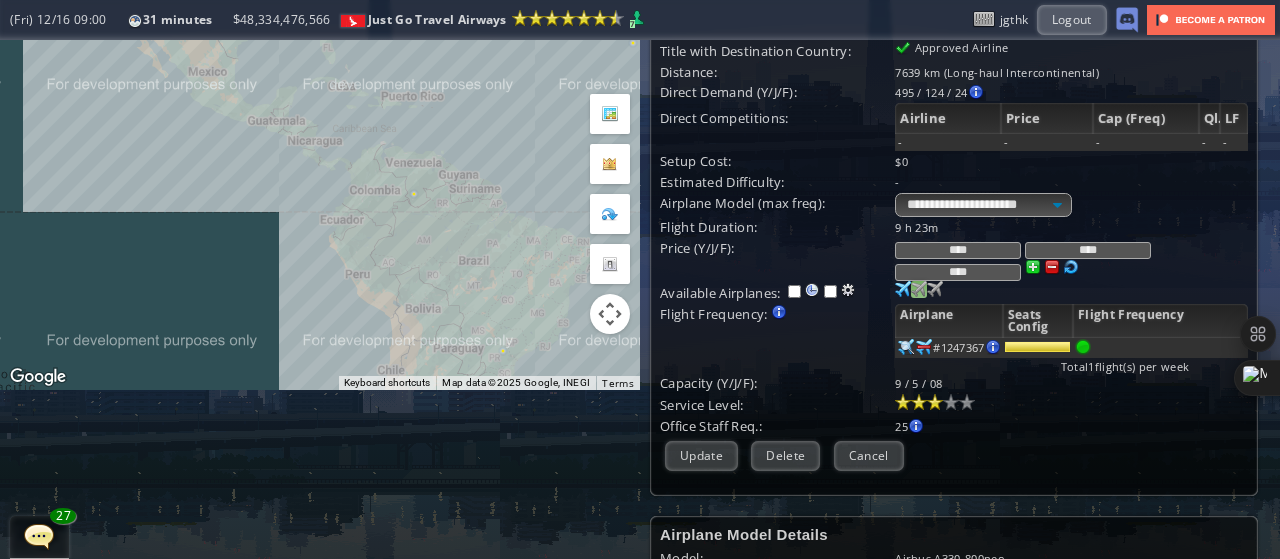 click at bounding box center (903, 289) 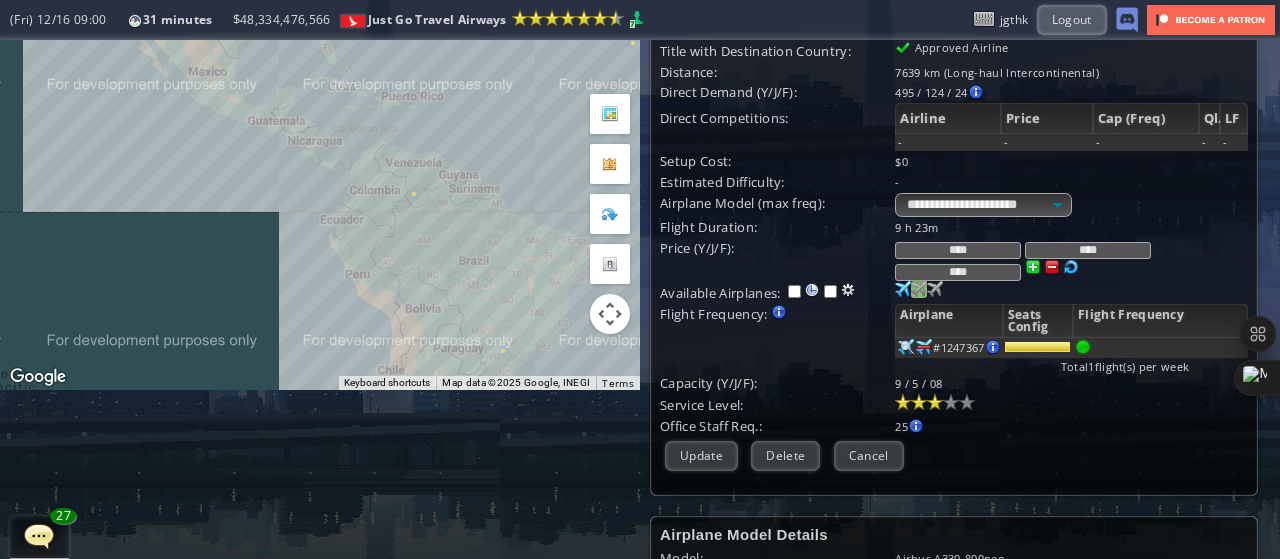 click at bounding box center [903, 289] 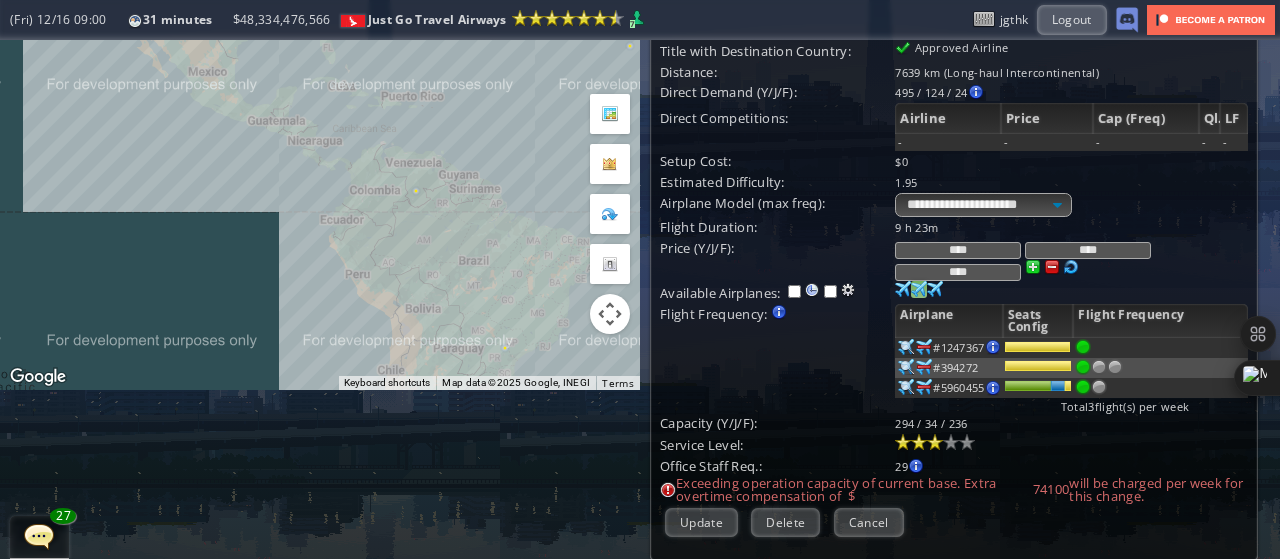 click at bounding box center (1115, 367) 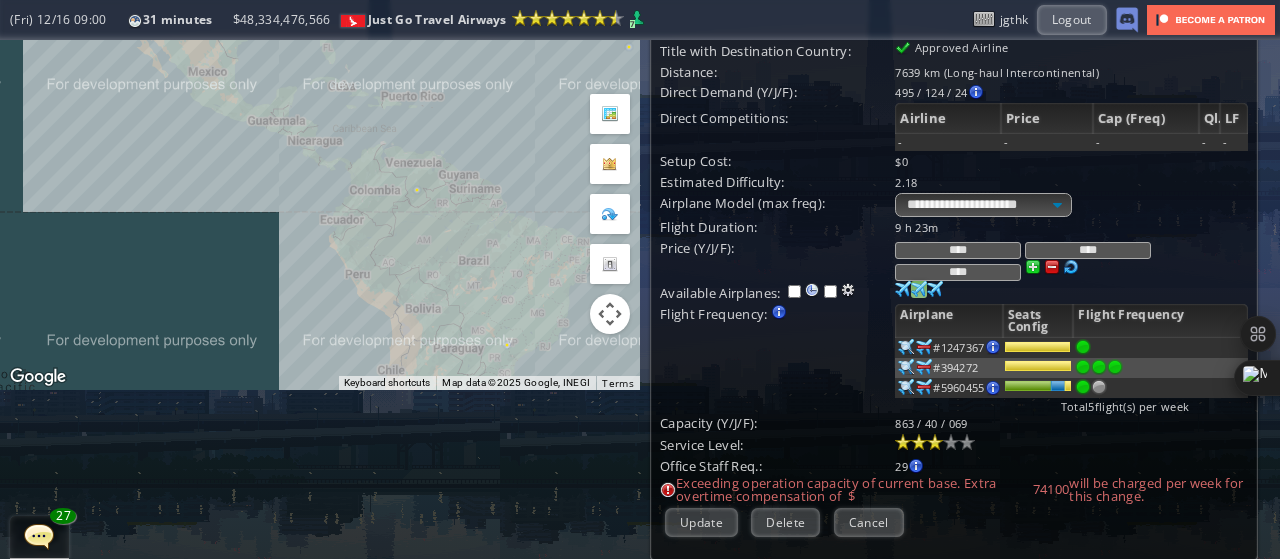 click at bounding box center (1099, 367) 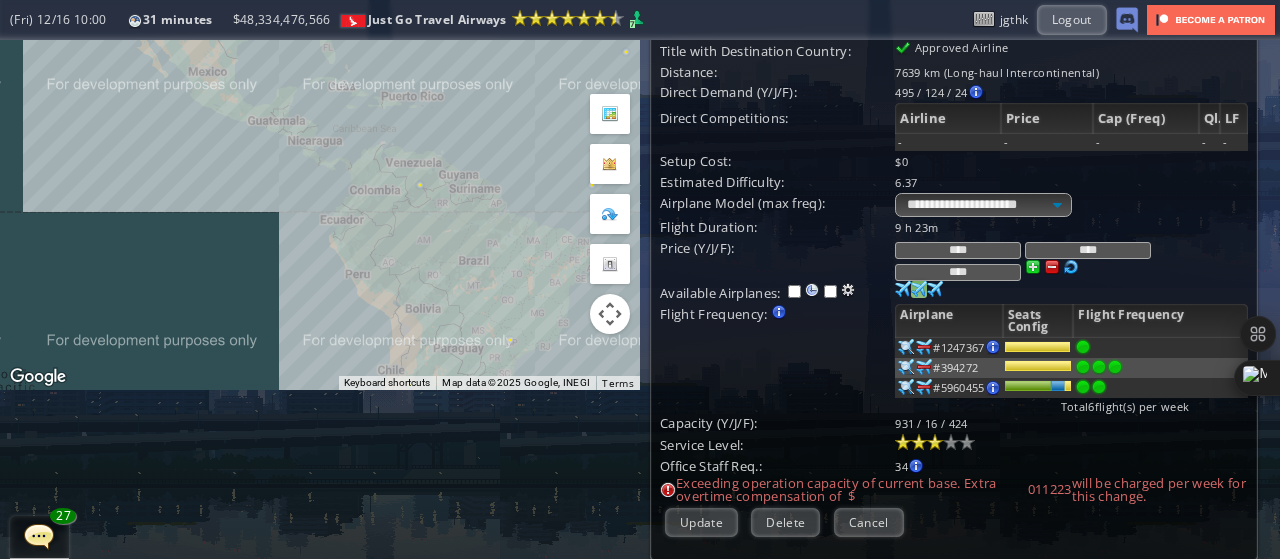 click at bounding box center (906, 347) 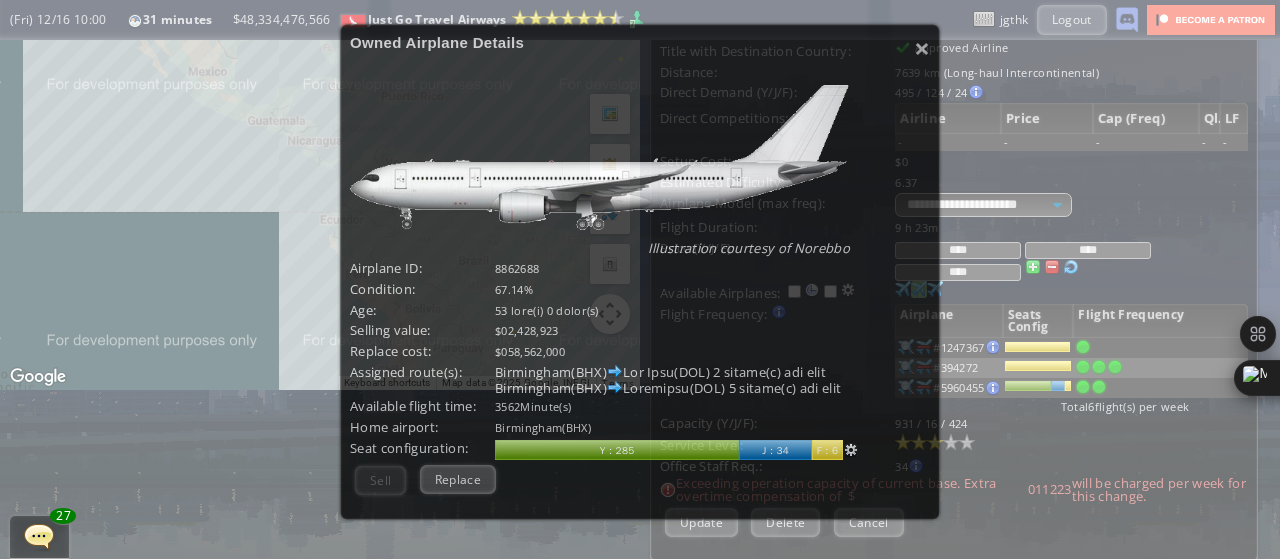 scroll, scrollTop: 168, scrollLeft: 0, axis: vertical 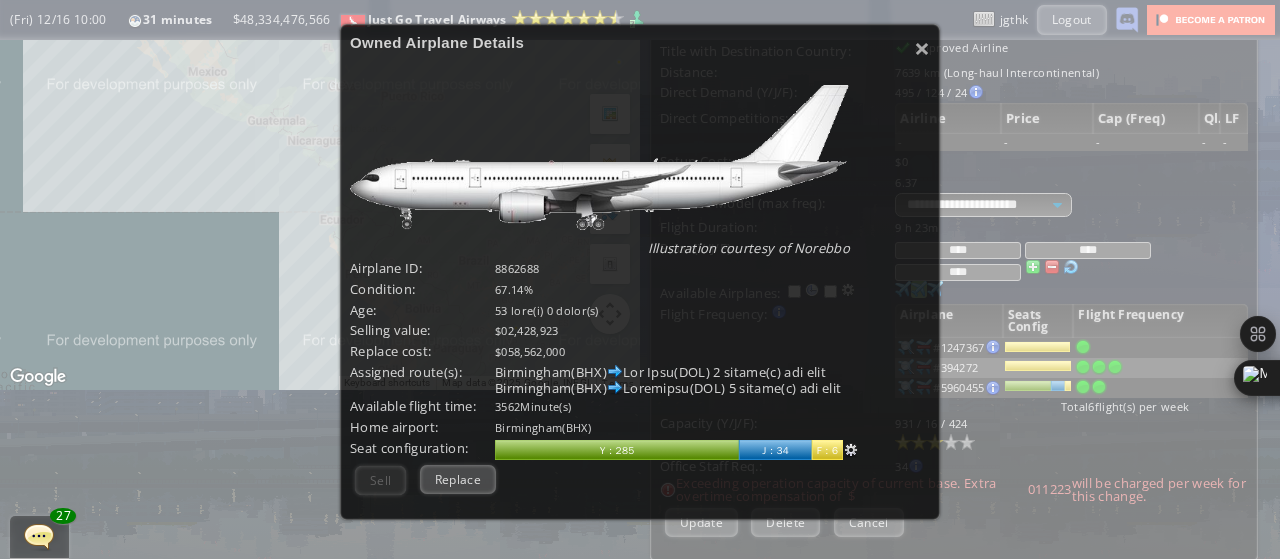click at bounding box center (851, 450) 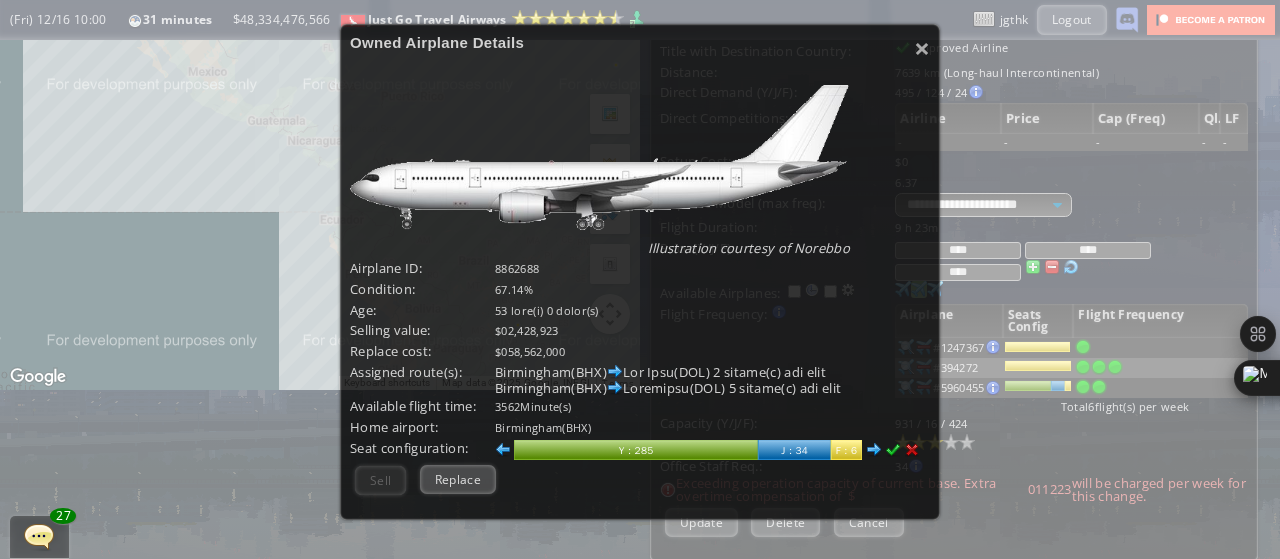 click at bounding box center [503, 450] 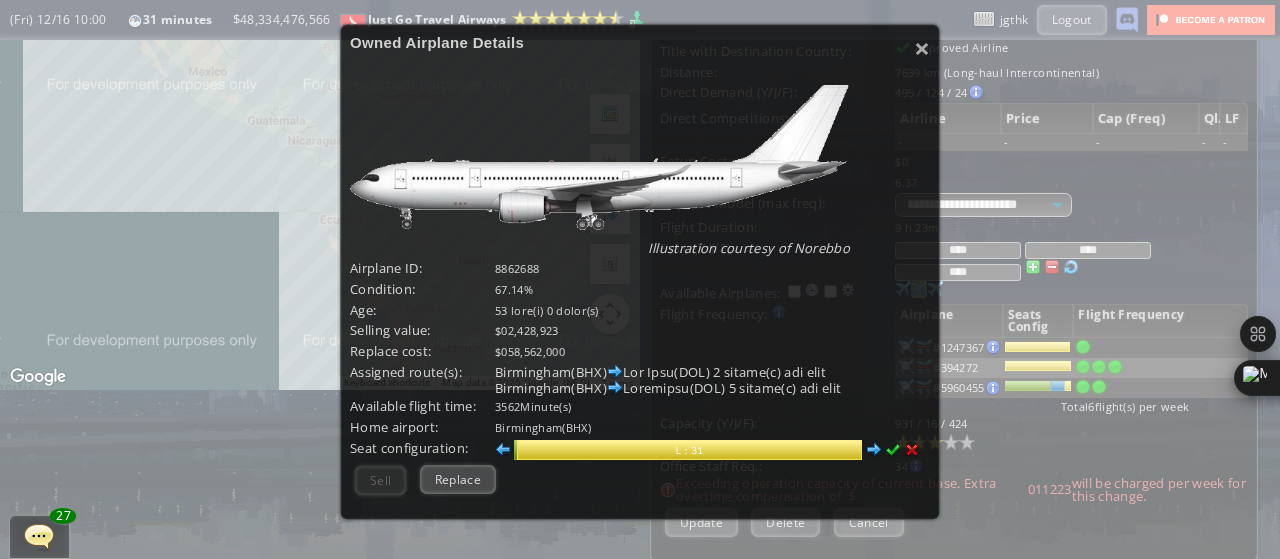 click at bounding box center [893, 450] 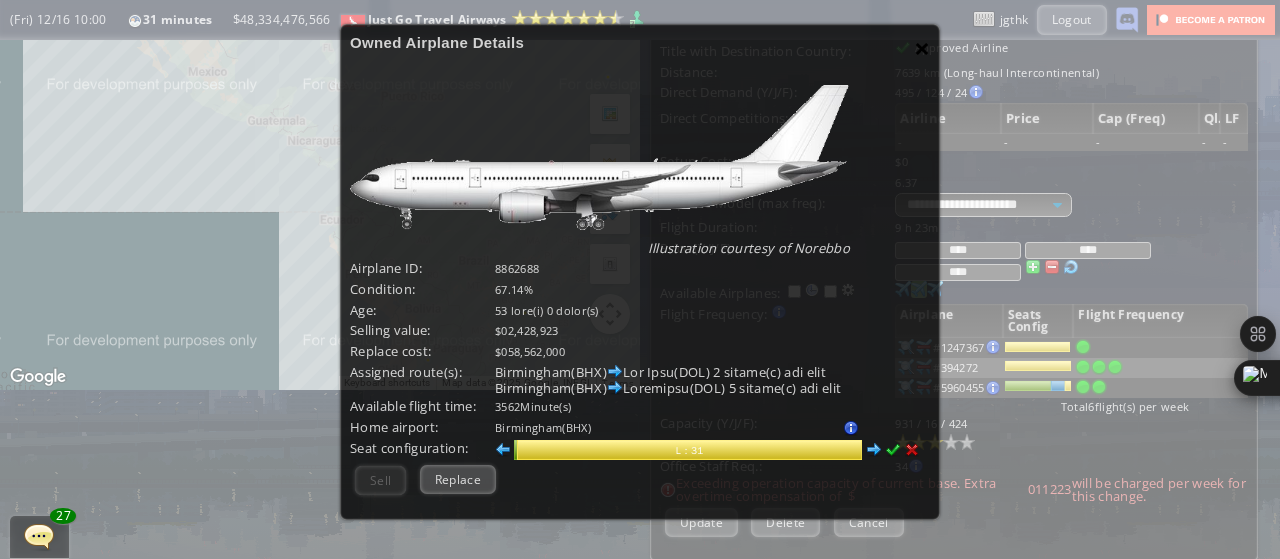 click on "×" at bounding box center (922, 48) 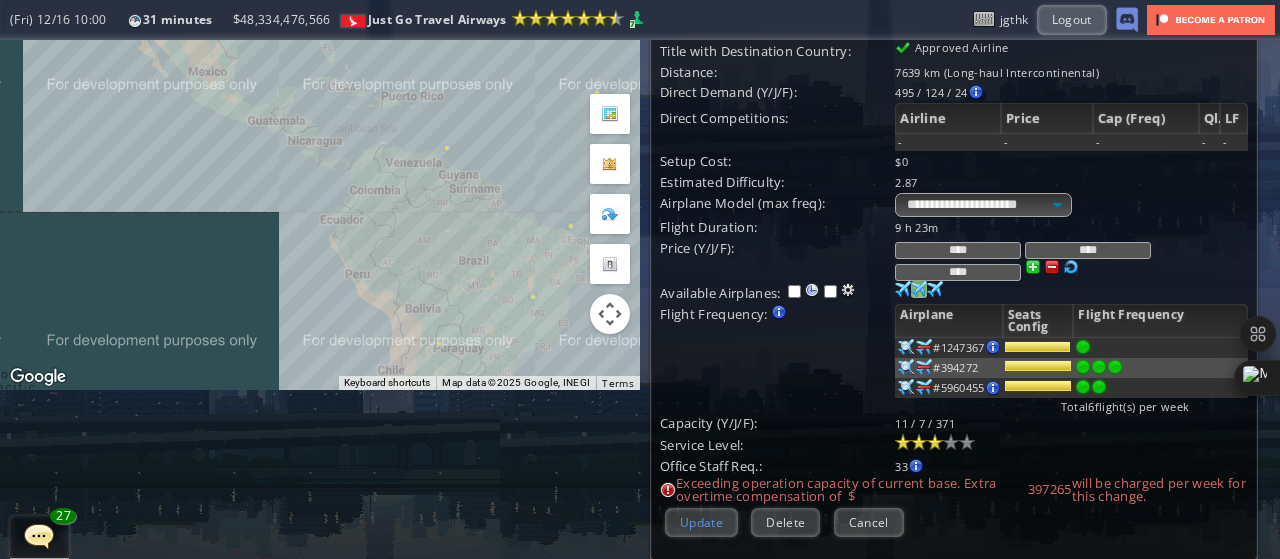 click on "Update" at bounding box center (701, 522) 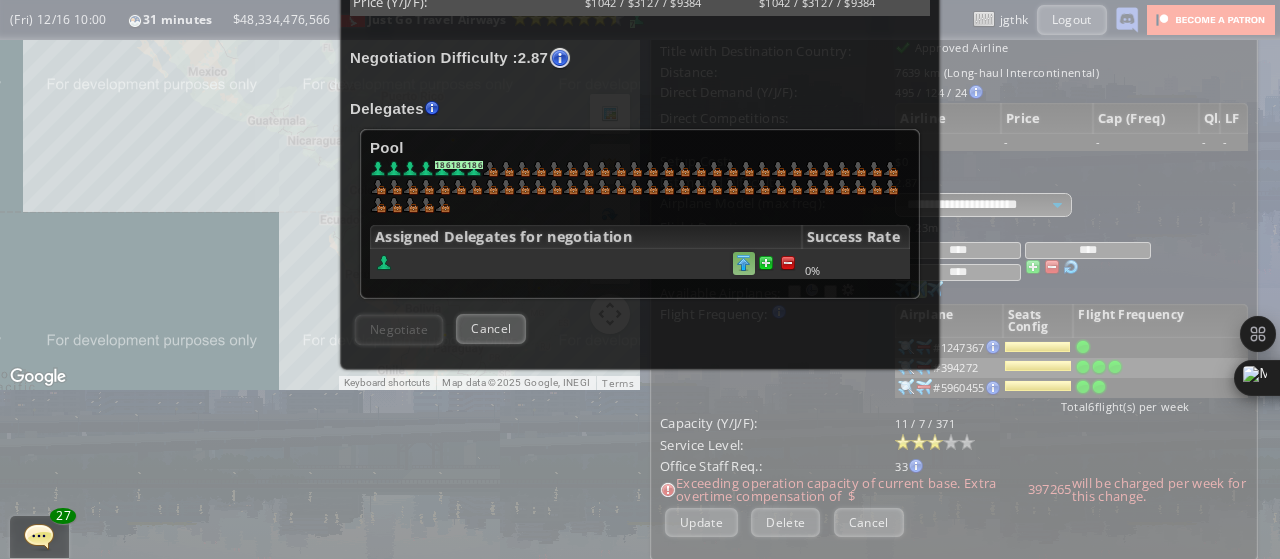 click at bounding box center [788, 263] 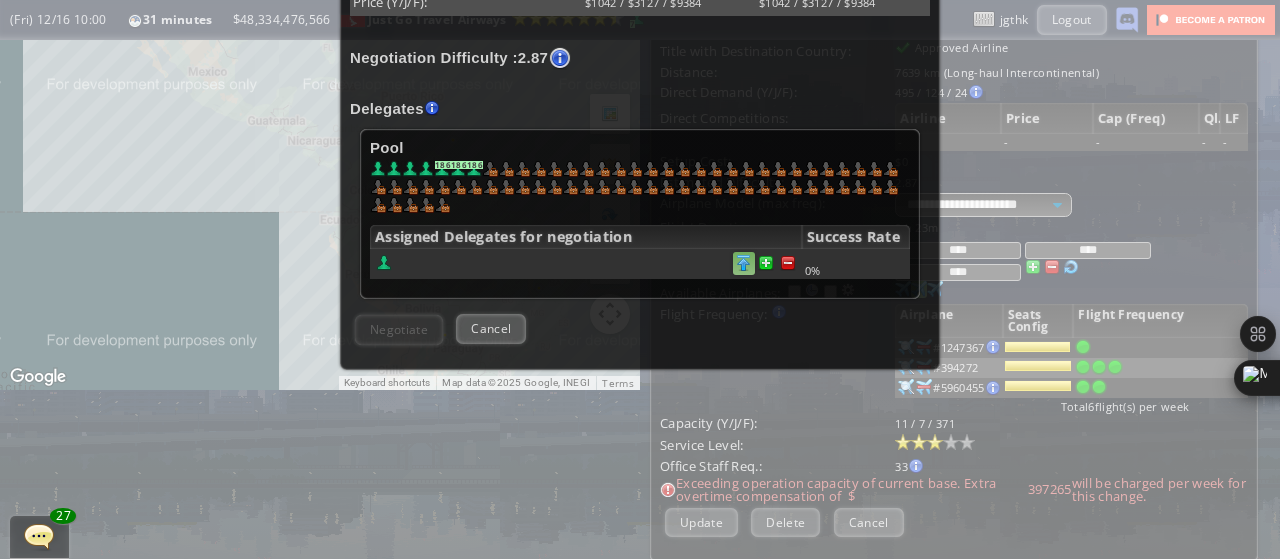 scroll, scrollTop: 587, scrollLeft: 0, axis: vertical 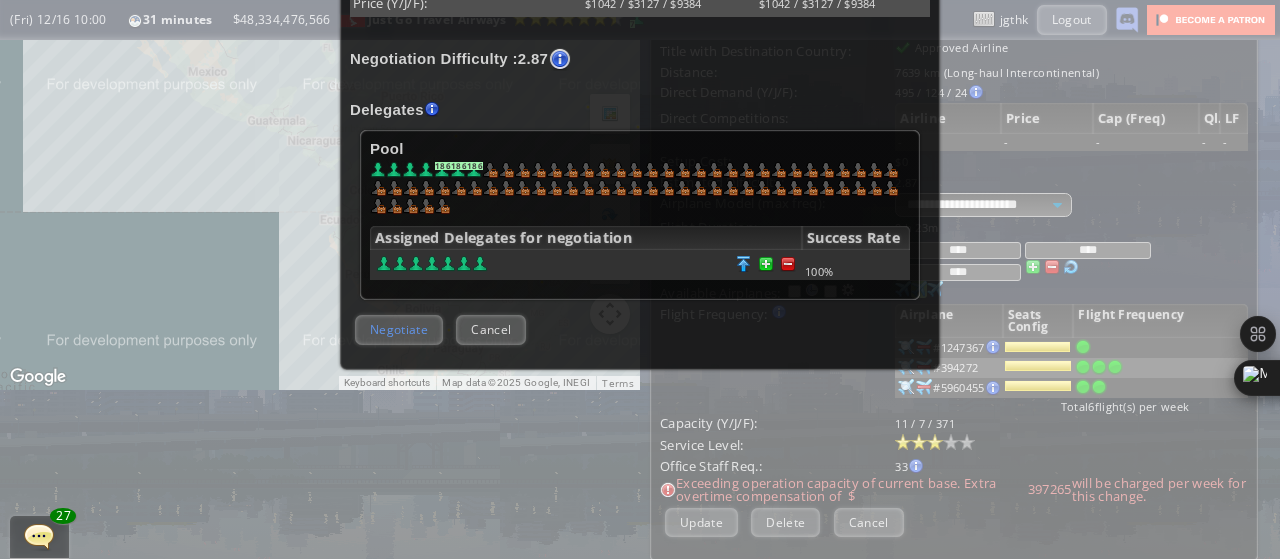 click on "Negotiate" at bounding box center [399, 329] 